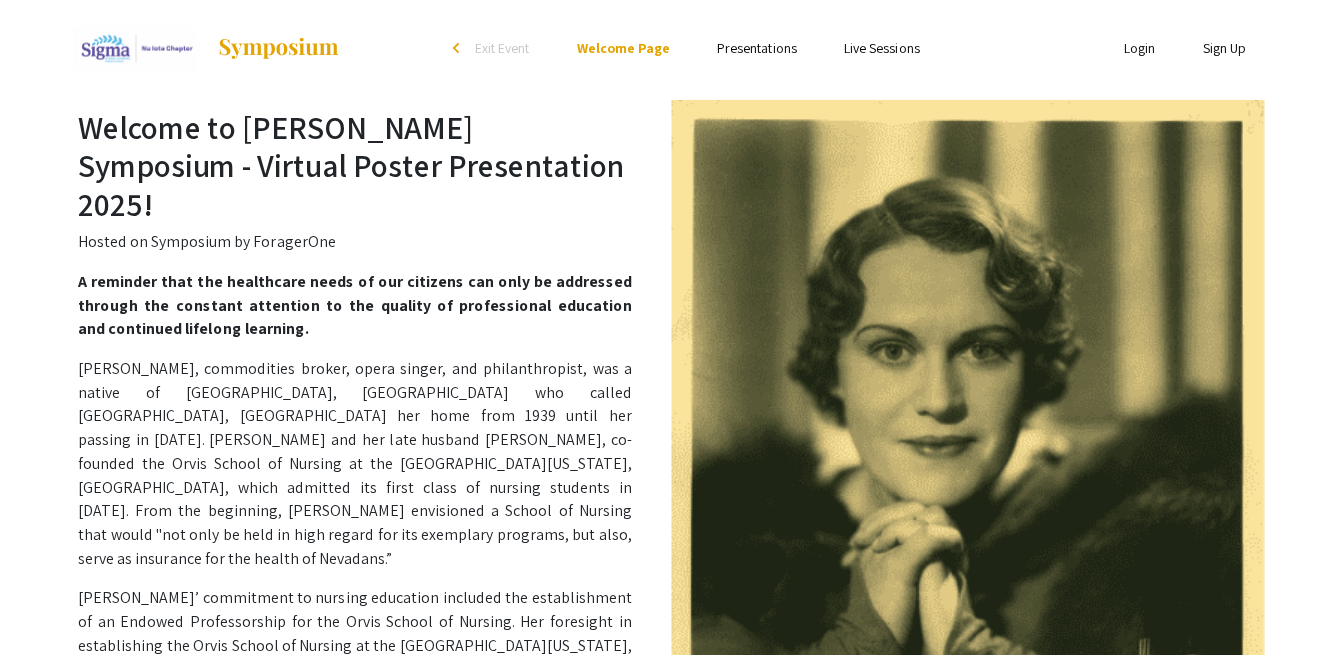 scroll, scrollTop: 0, scrollLeft: 0, axis: both 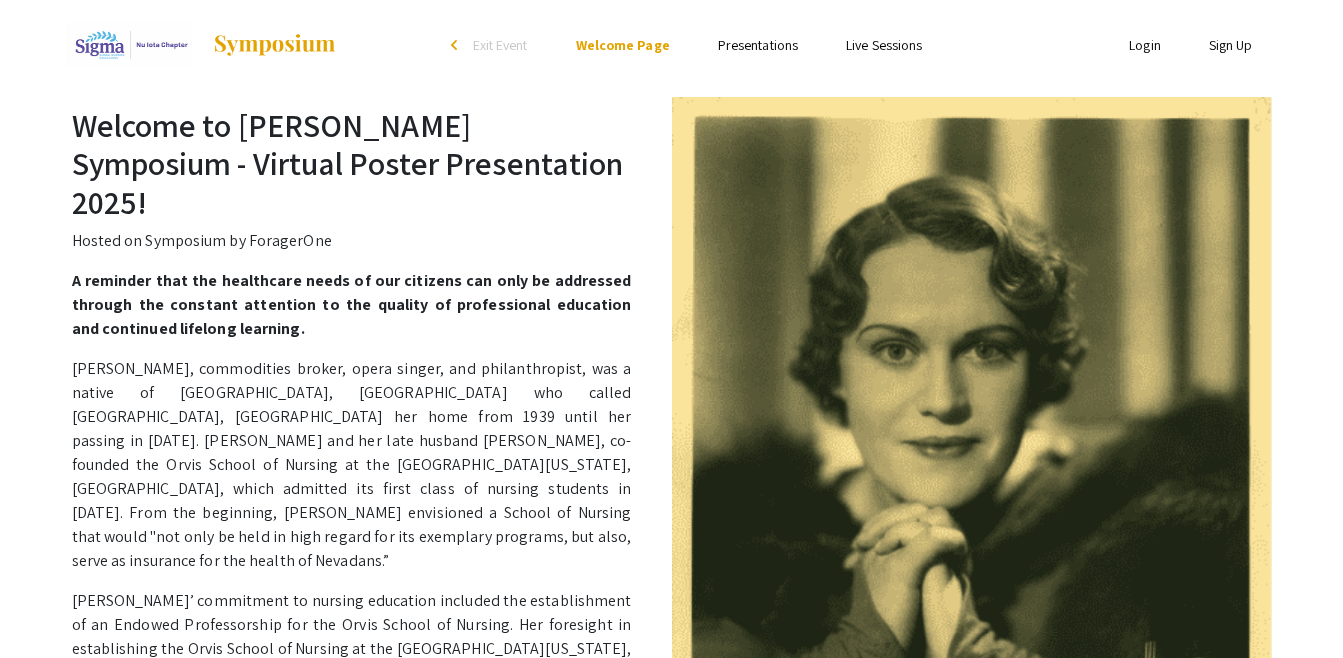 click on "Presentations" at bounding box center [758, 45] 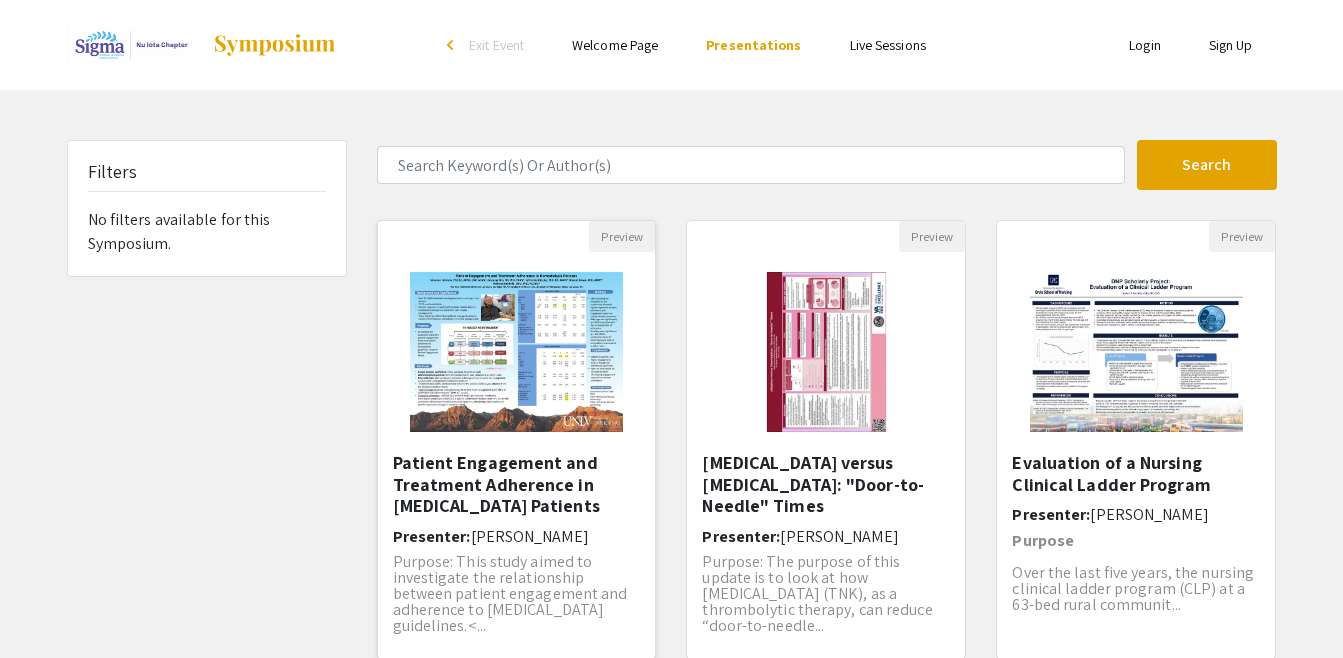 click 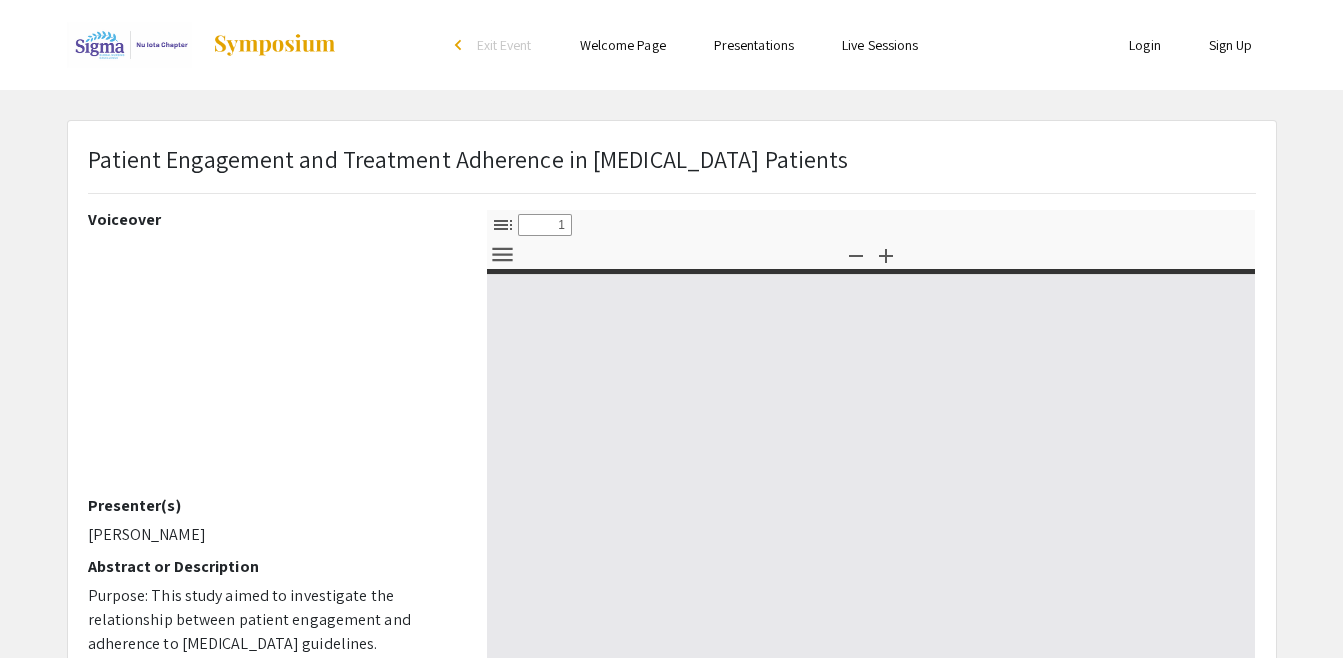 select on "custom" 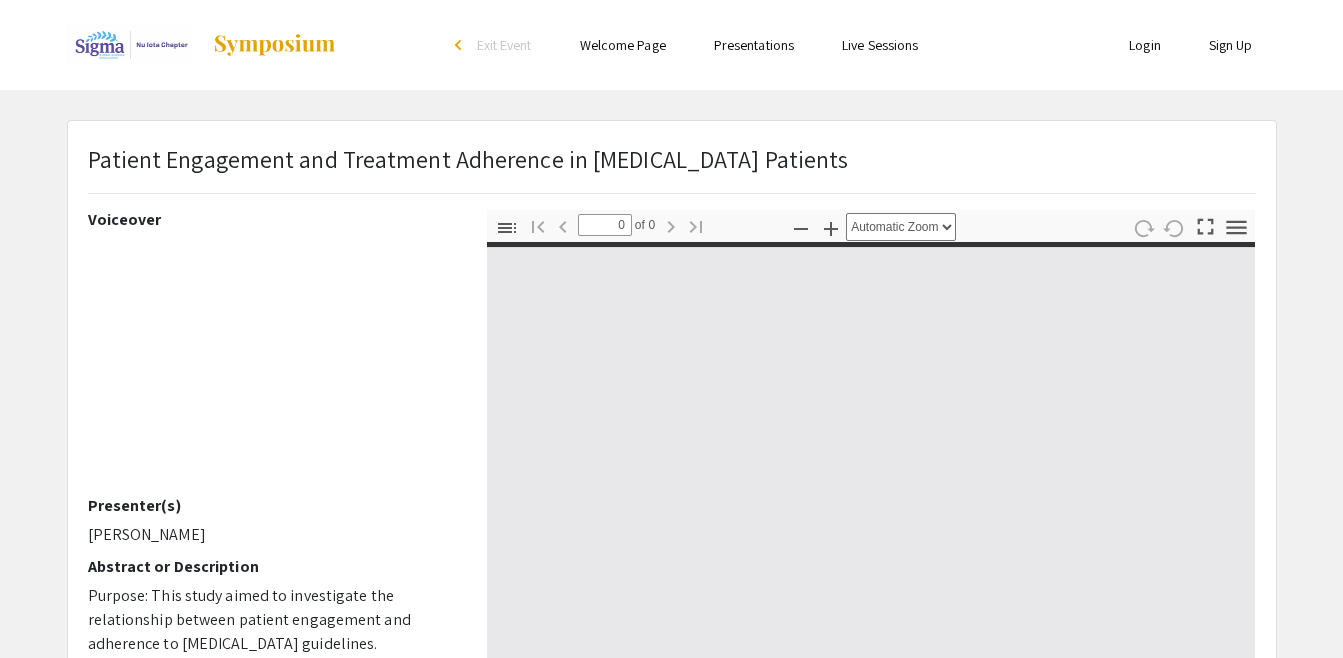 select on "custom" 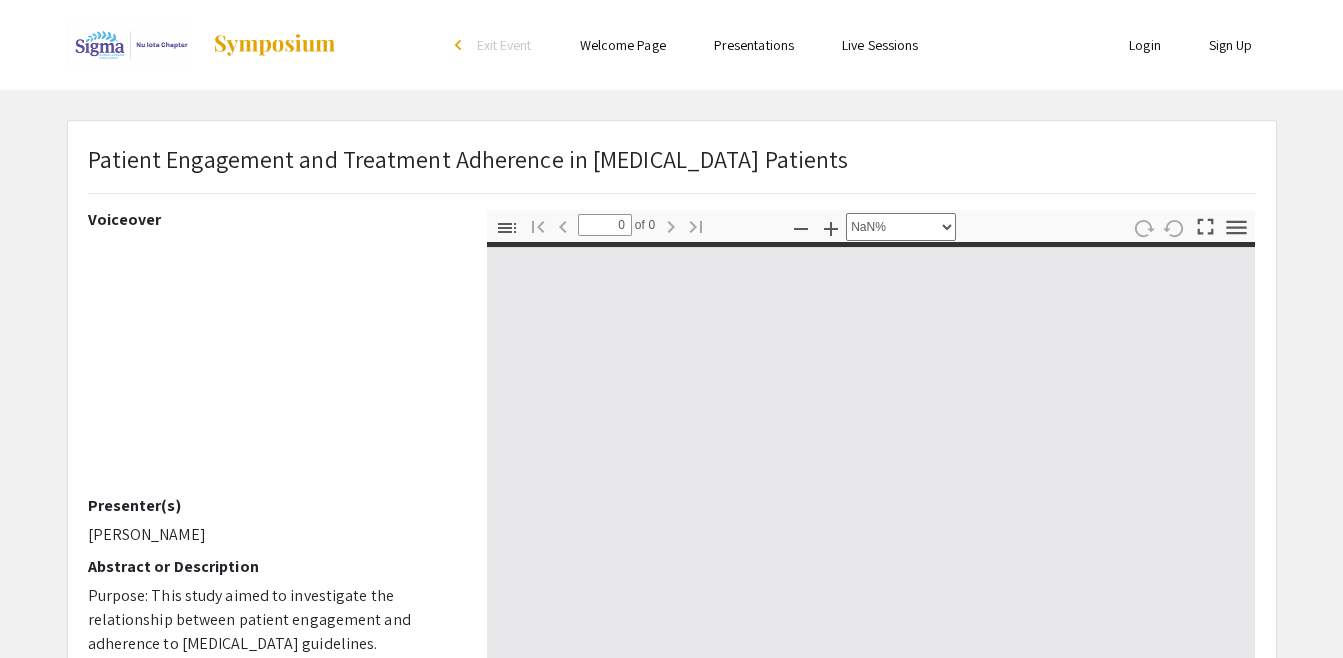 type on "1" 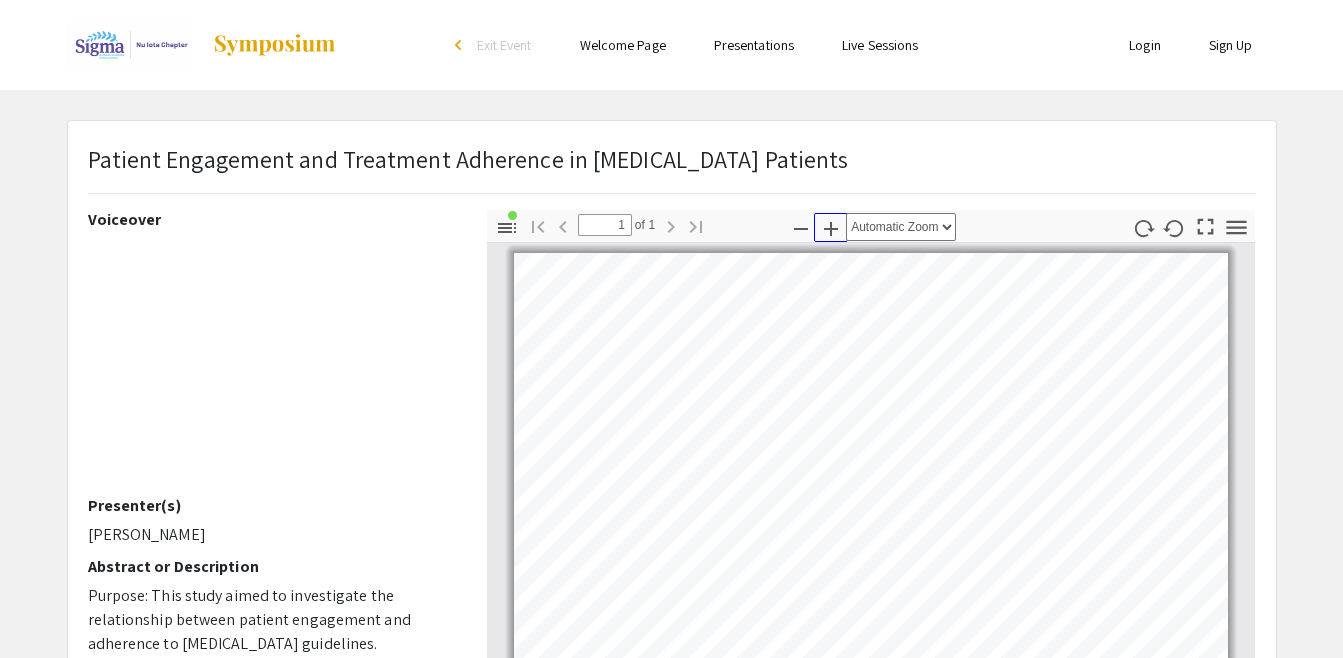 click 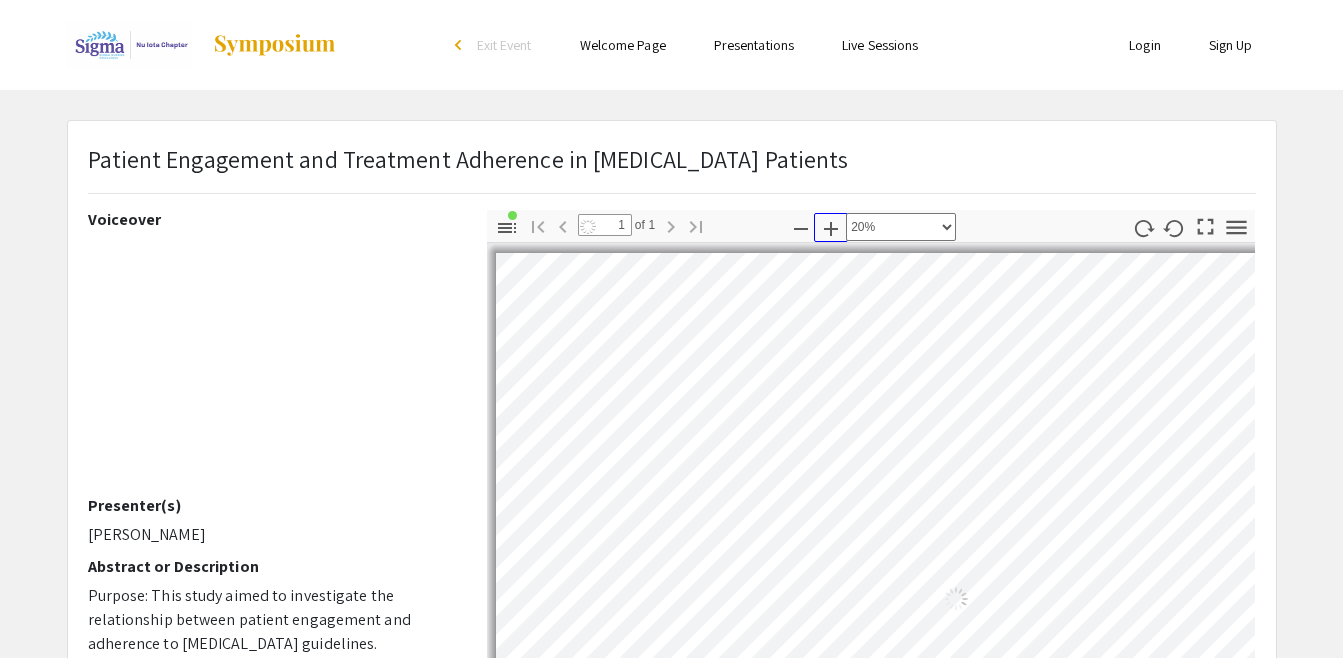 click 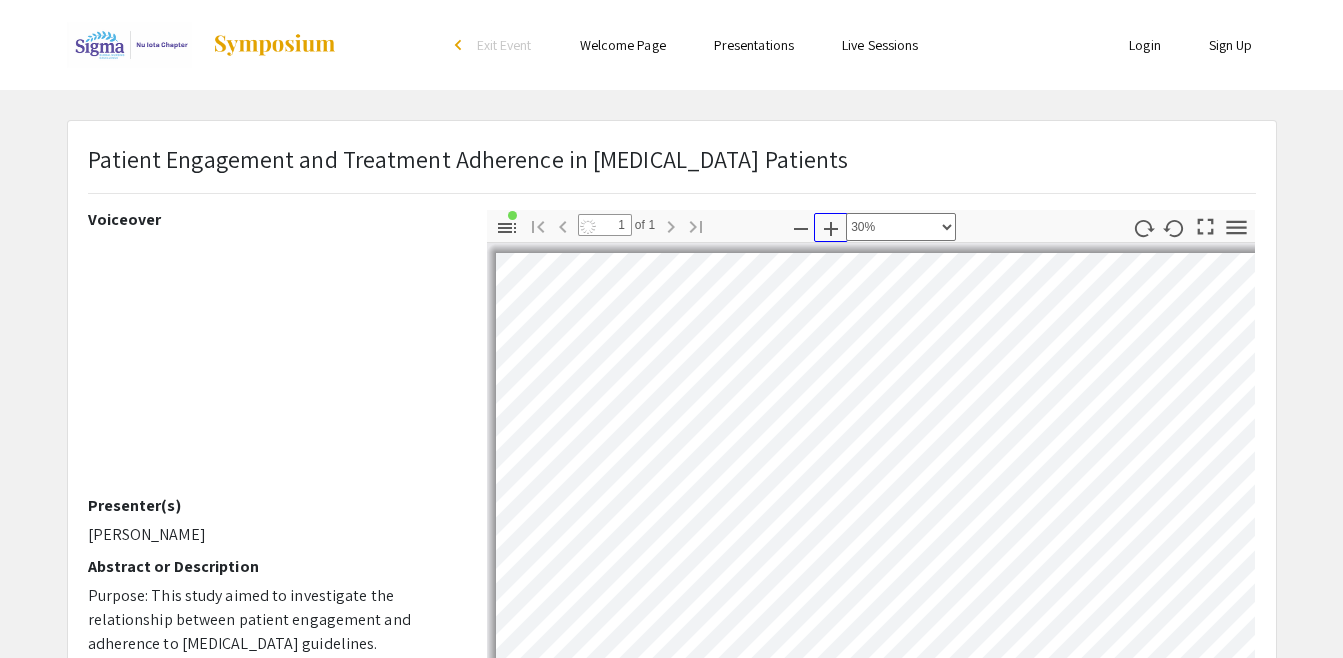 click 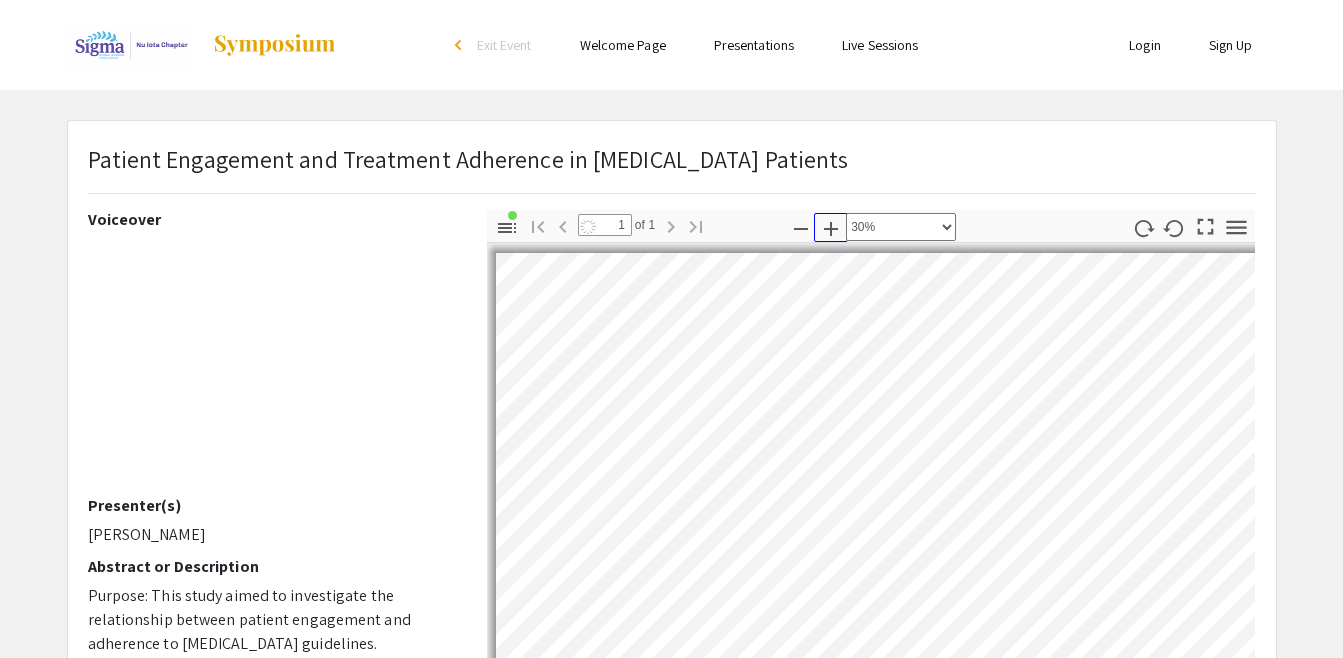 click 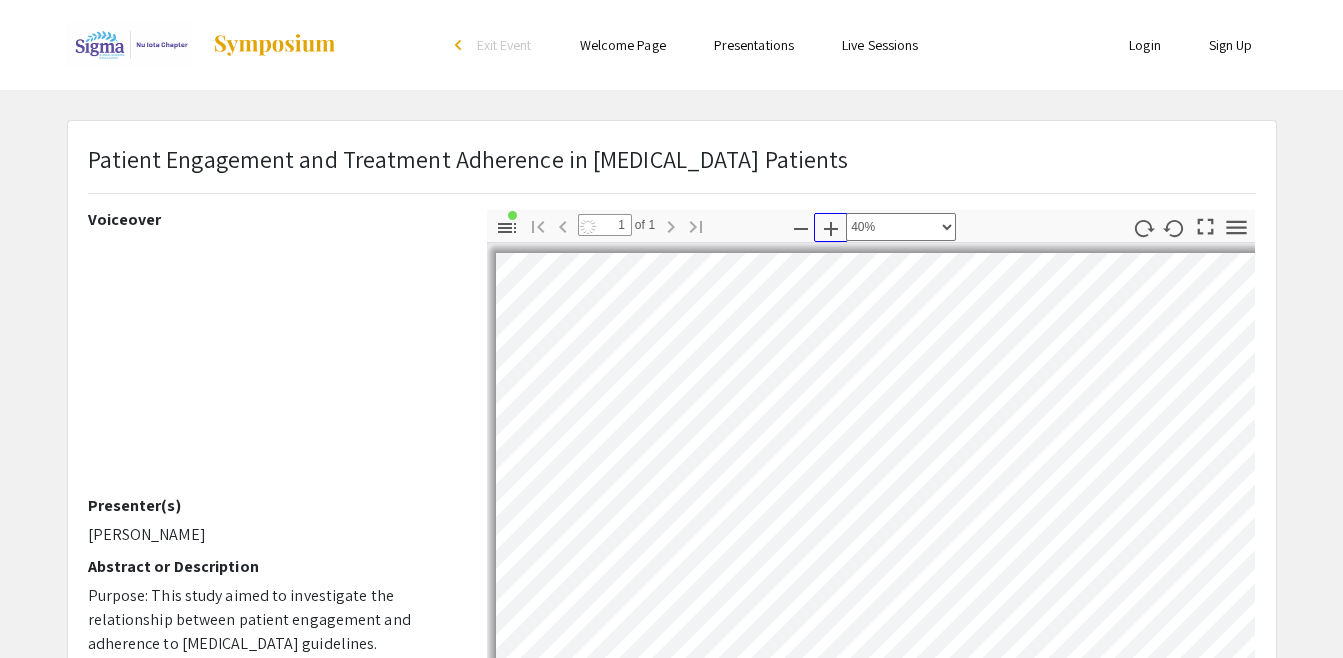 select on "0.5" 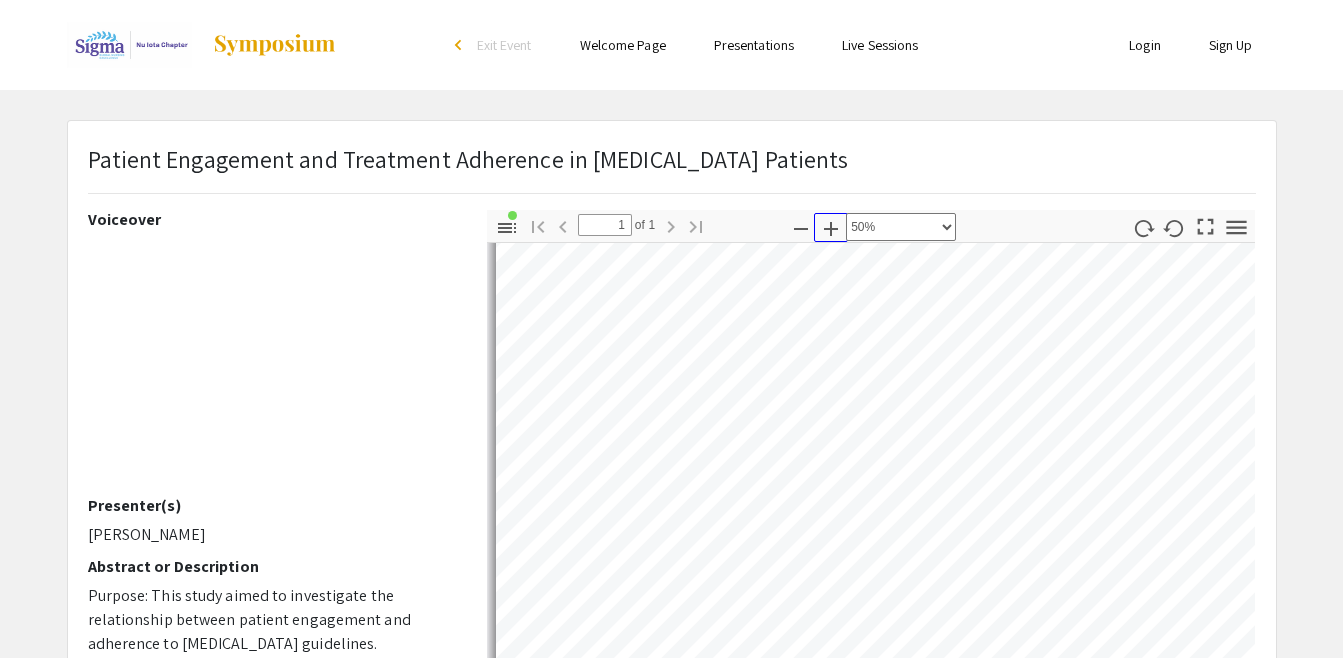 scroll, scrollTop: 1095, scrollLeft: 0, axis: vertical 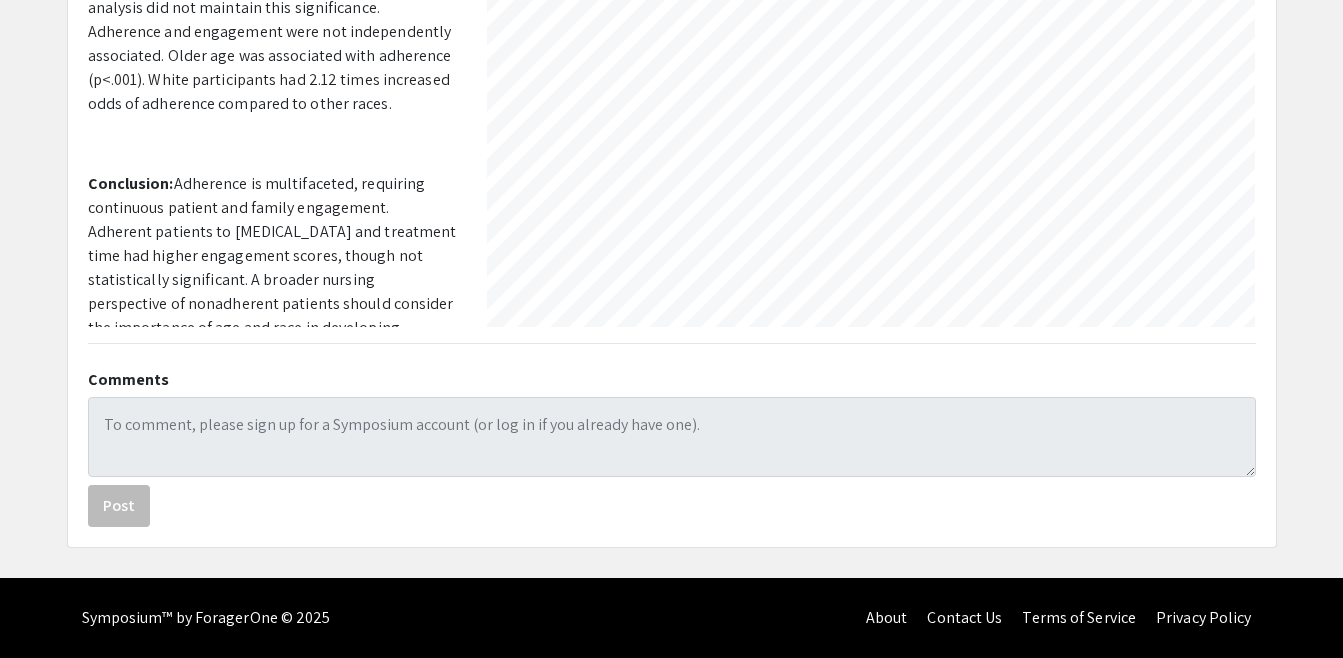 click on "Post" 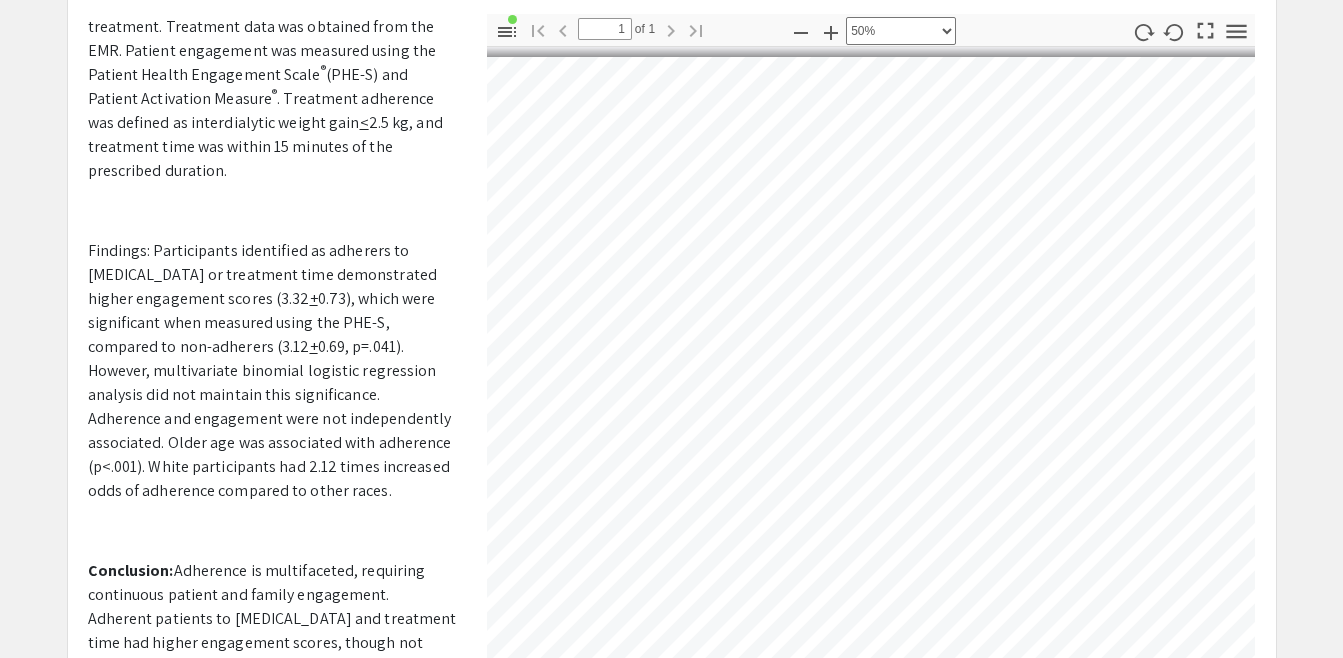 scroll, scrollTop: 183, scrollLeft: 0, axis: vertical 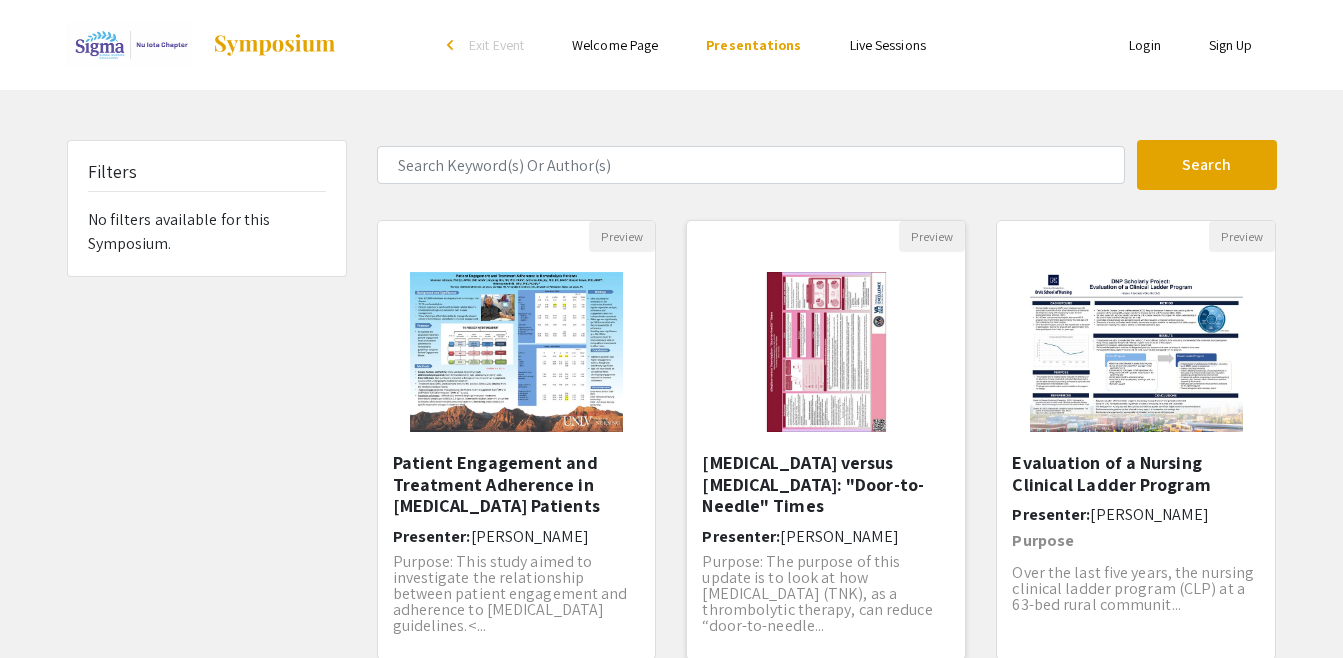 click 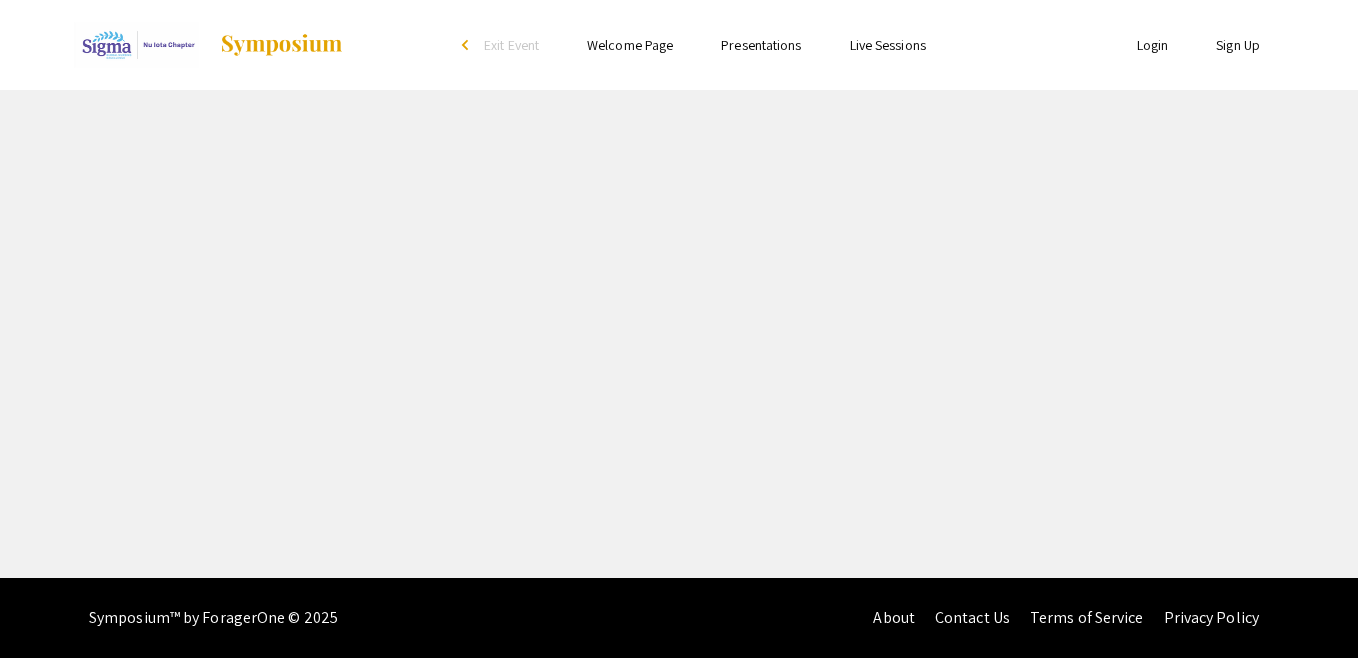 select on "custom" 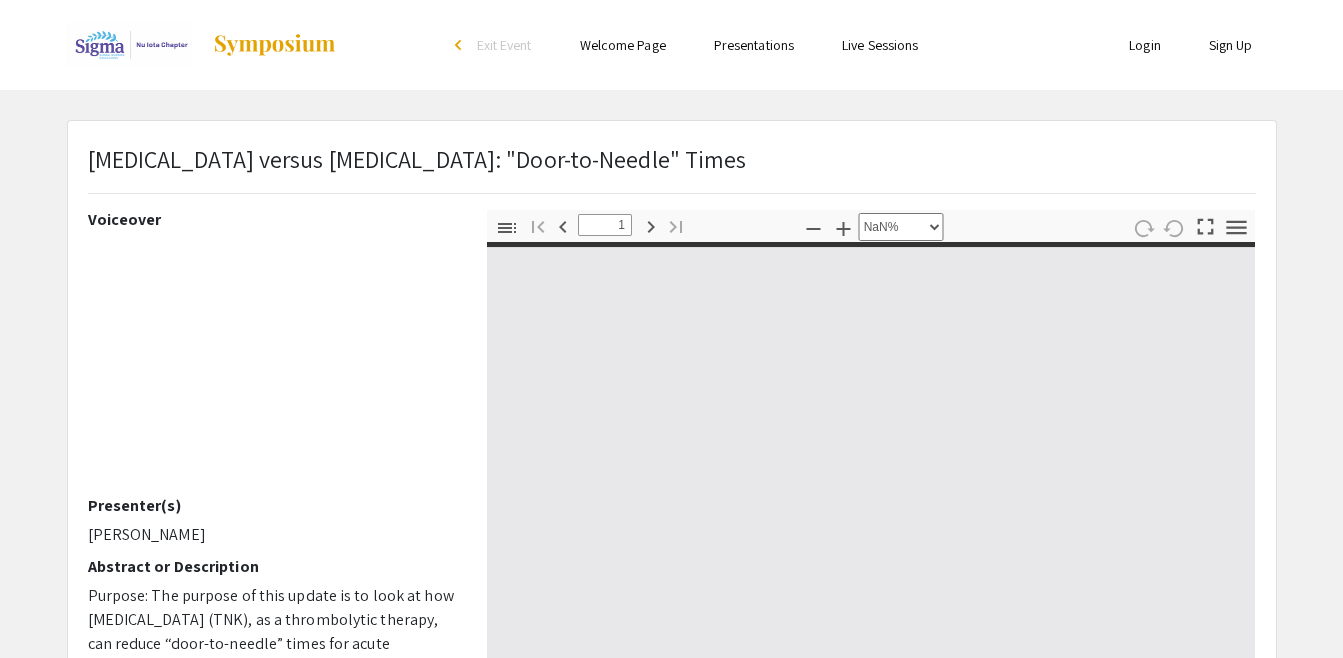type on "0" 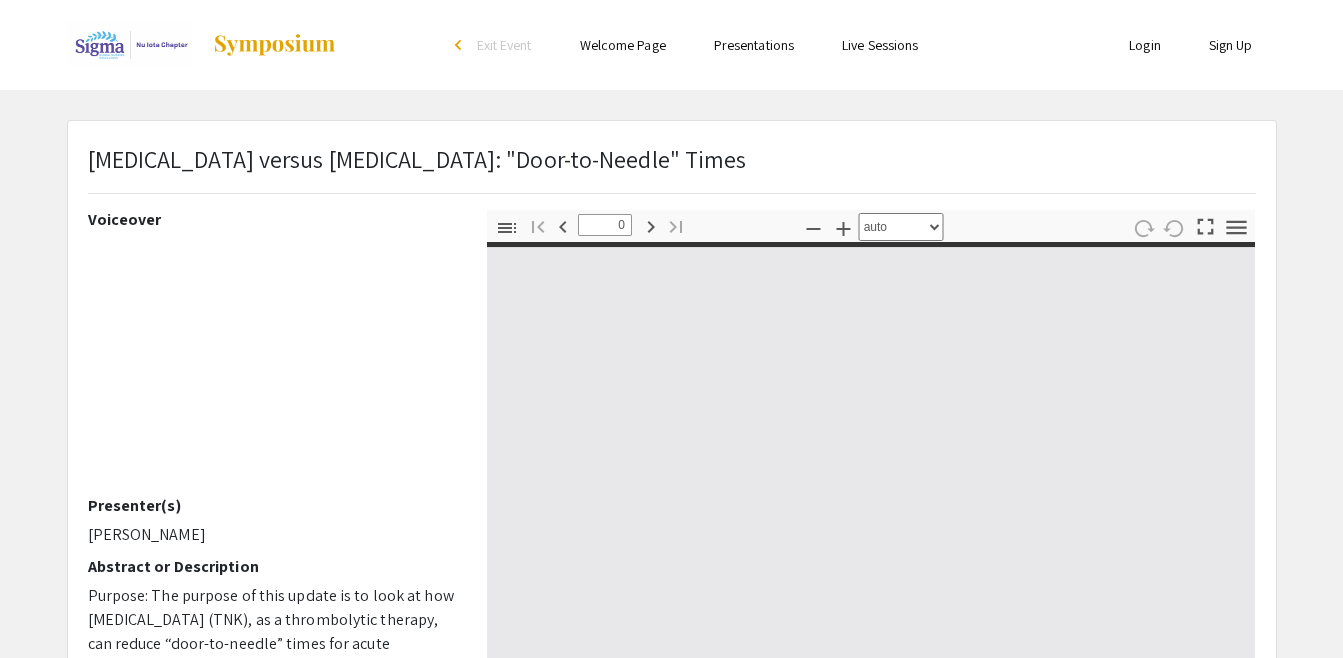 select on "custom" 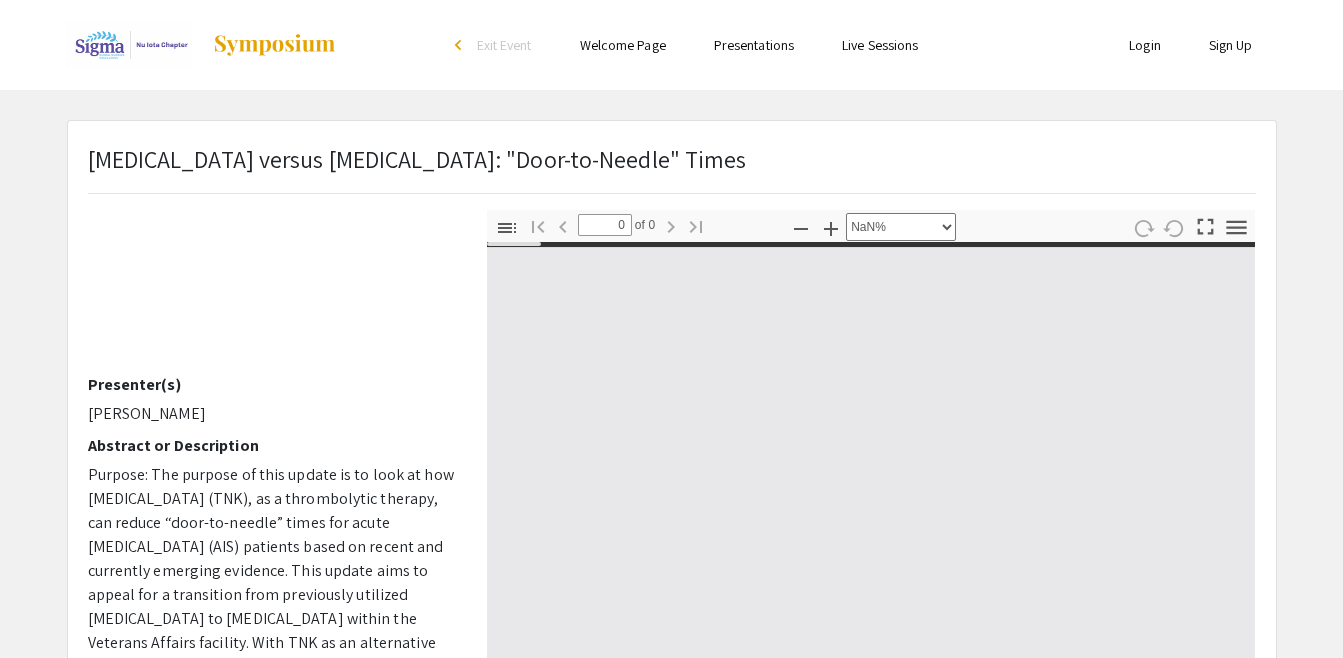 scroll, scrollTop: 300, scrollLeft: 0, axis: vertical 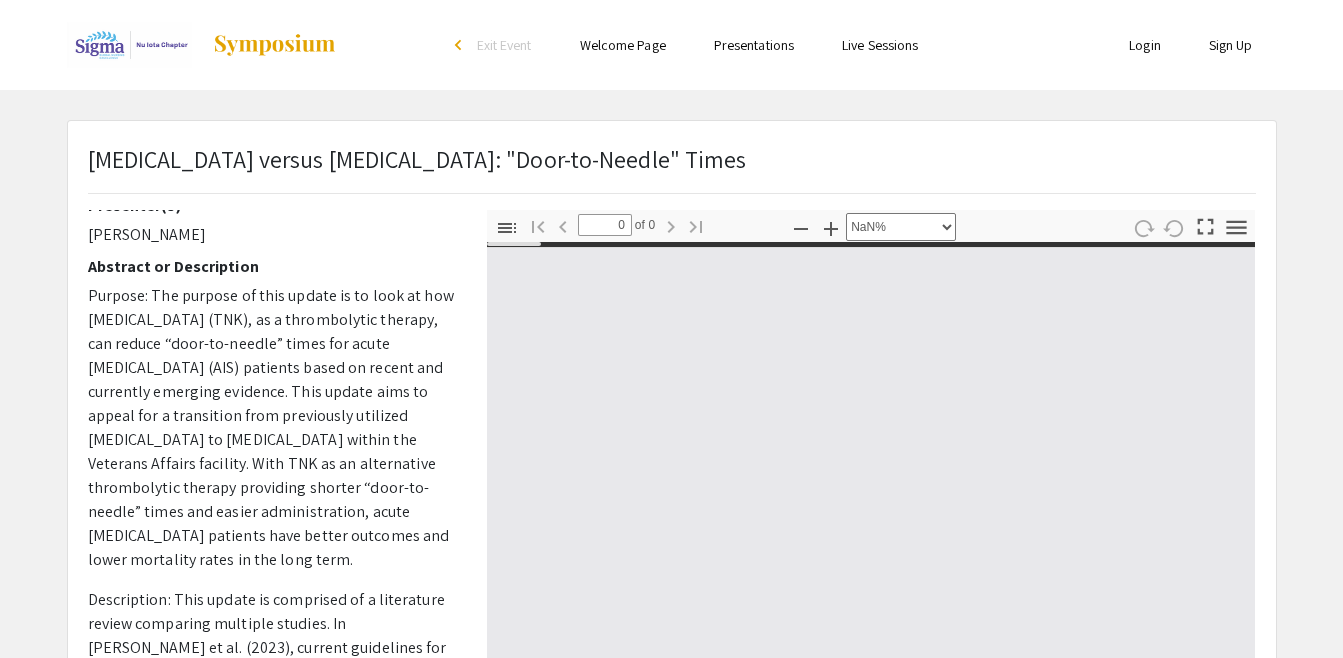type on "1" 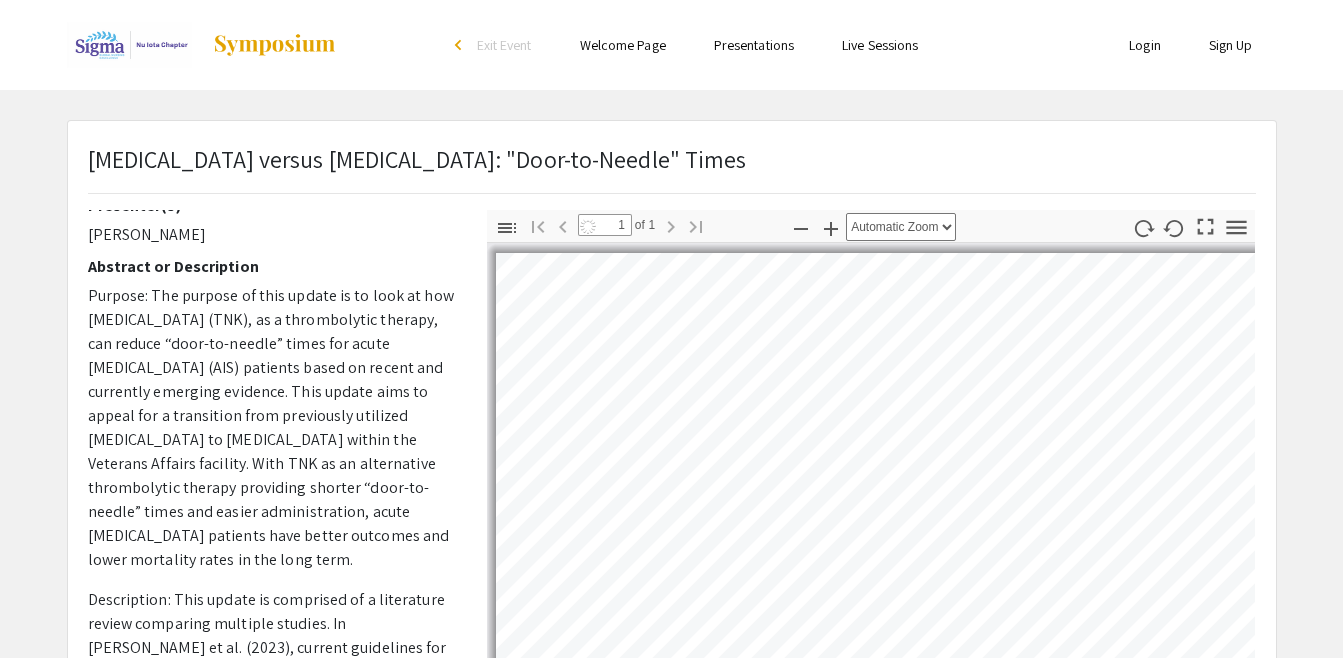 select on "auto" 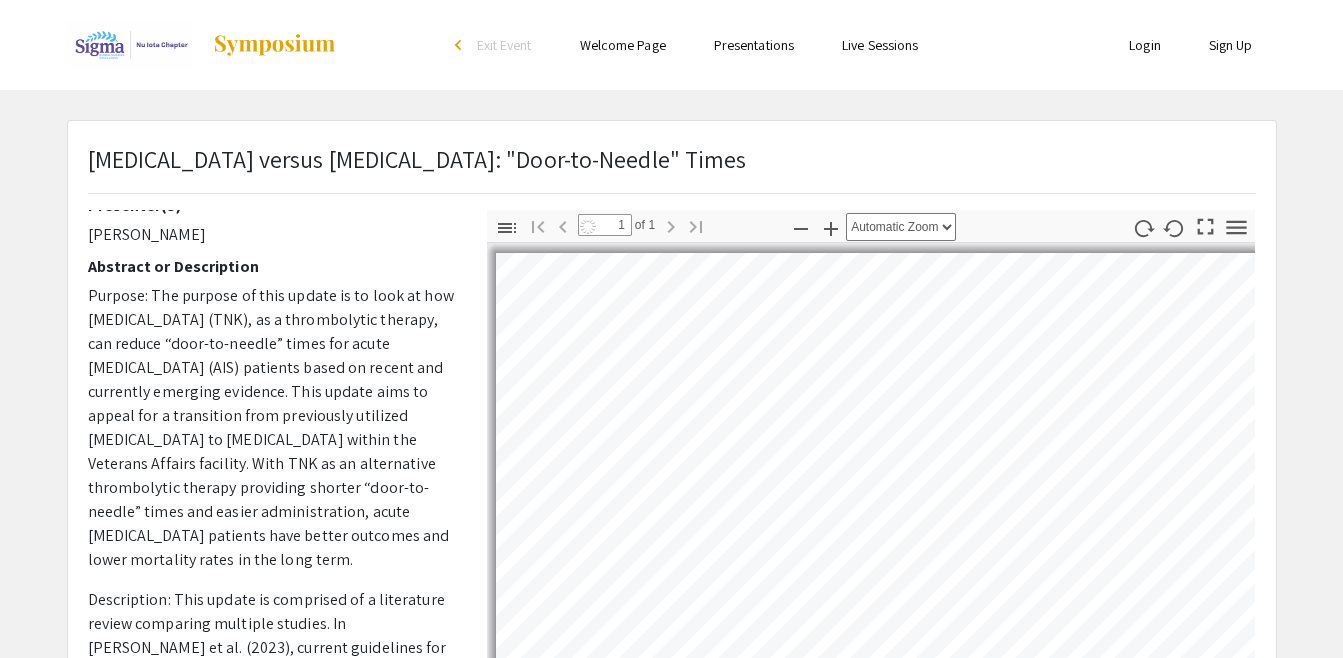 scroll, scrollTop: 1, scrollLeft: 0, axis: vertical 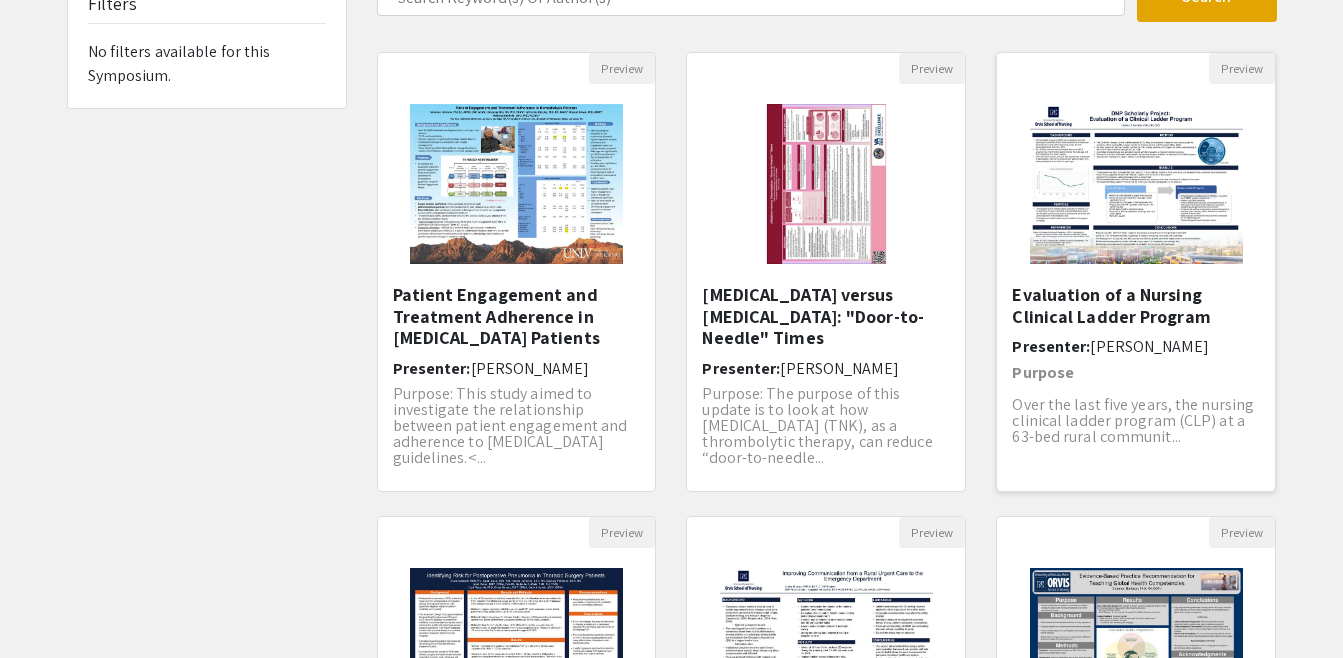click 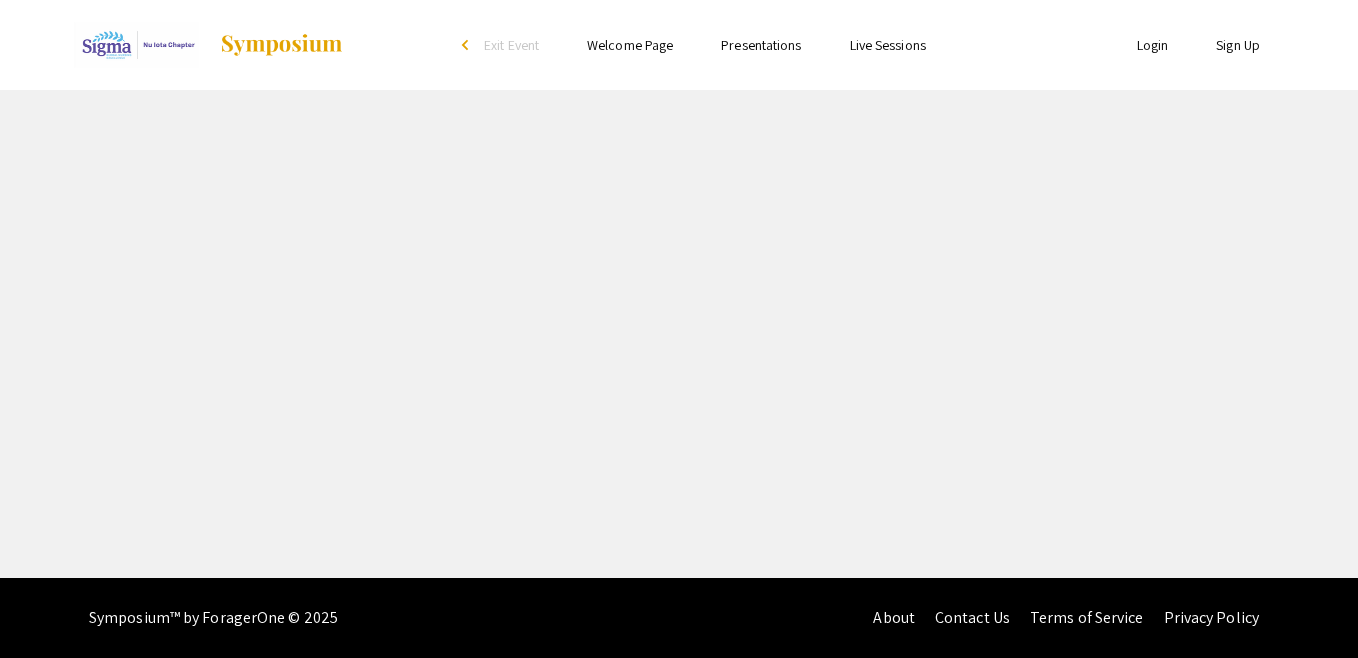 select on "custom" 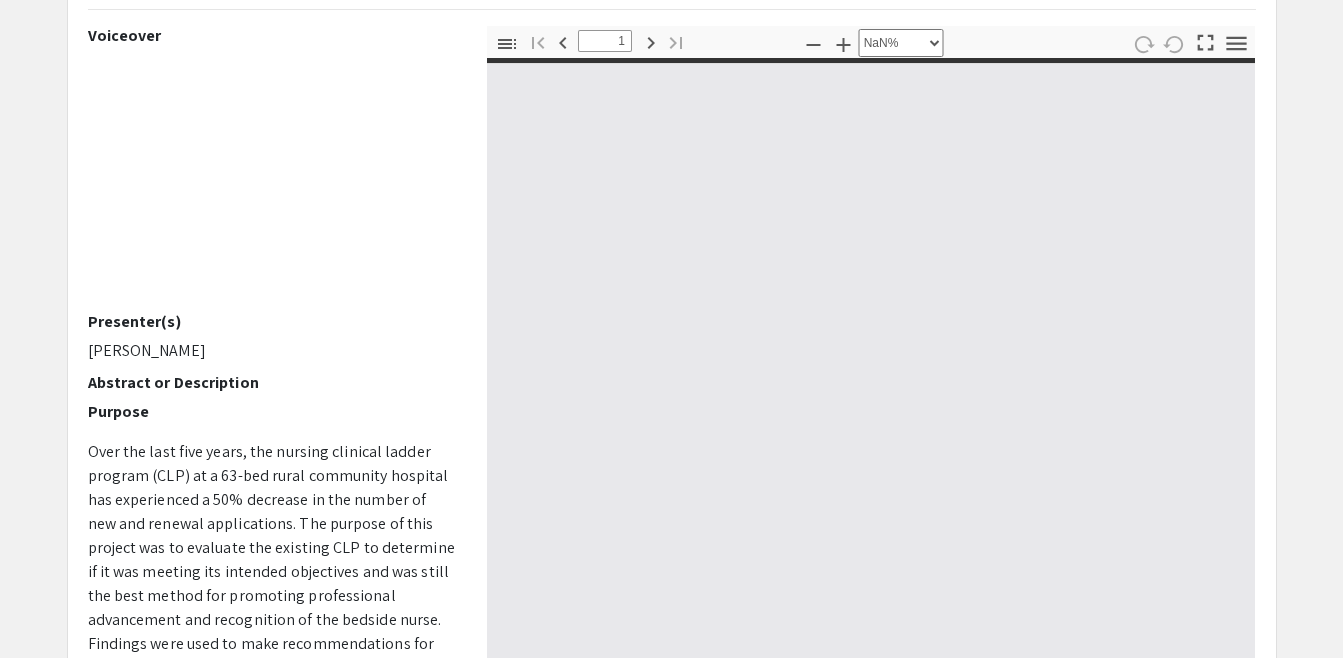 scroll, scrollTop: 400, scrollLeft: 0, axis: vertical 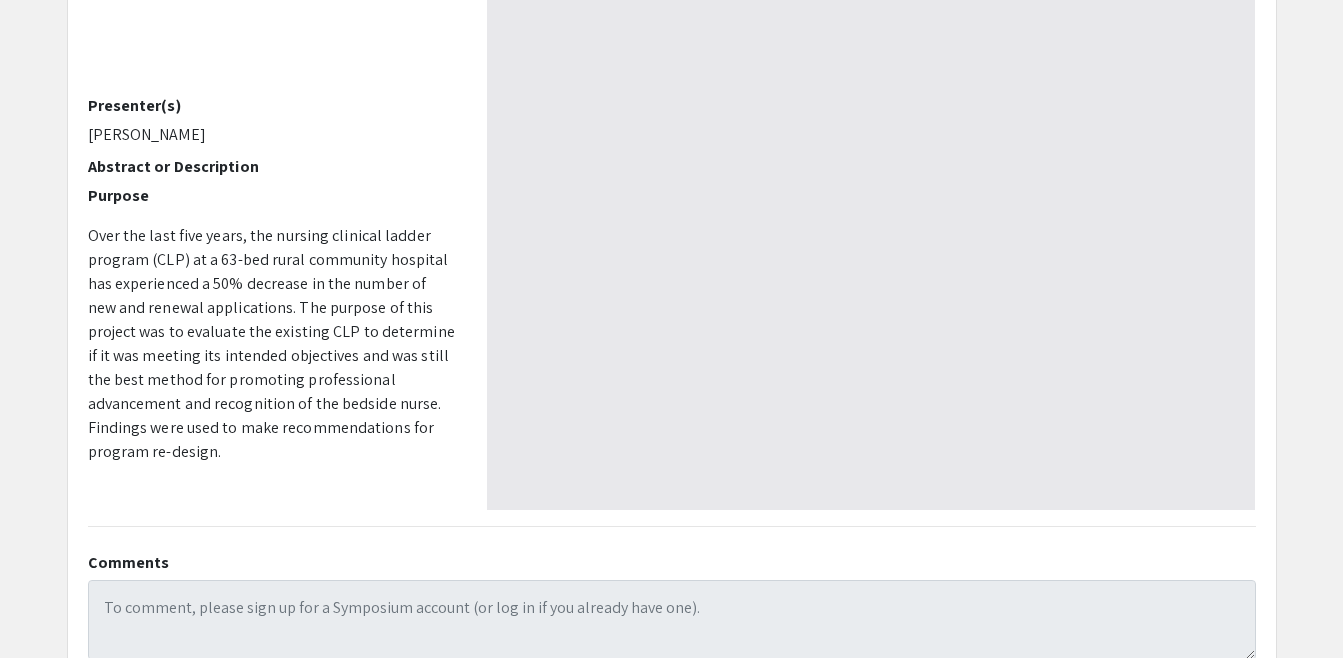 type on "0" 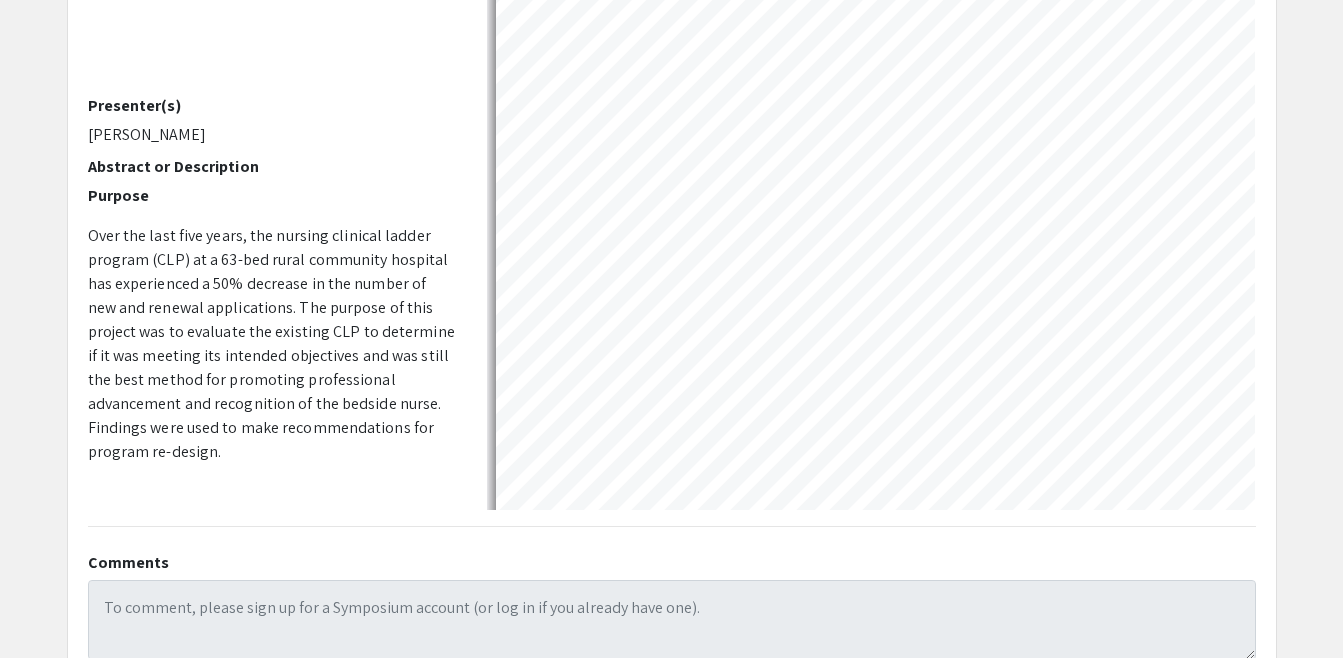select on "auto" 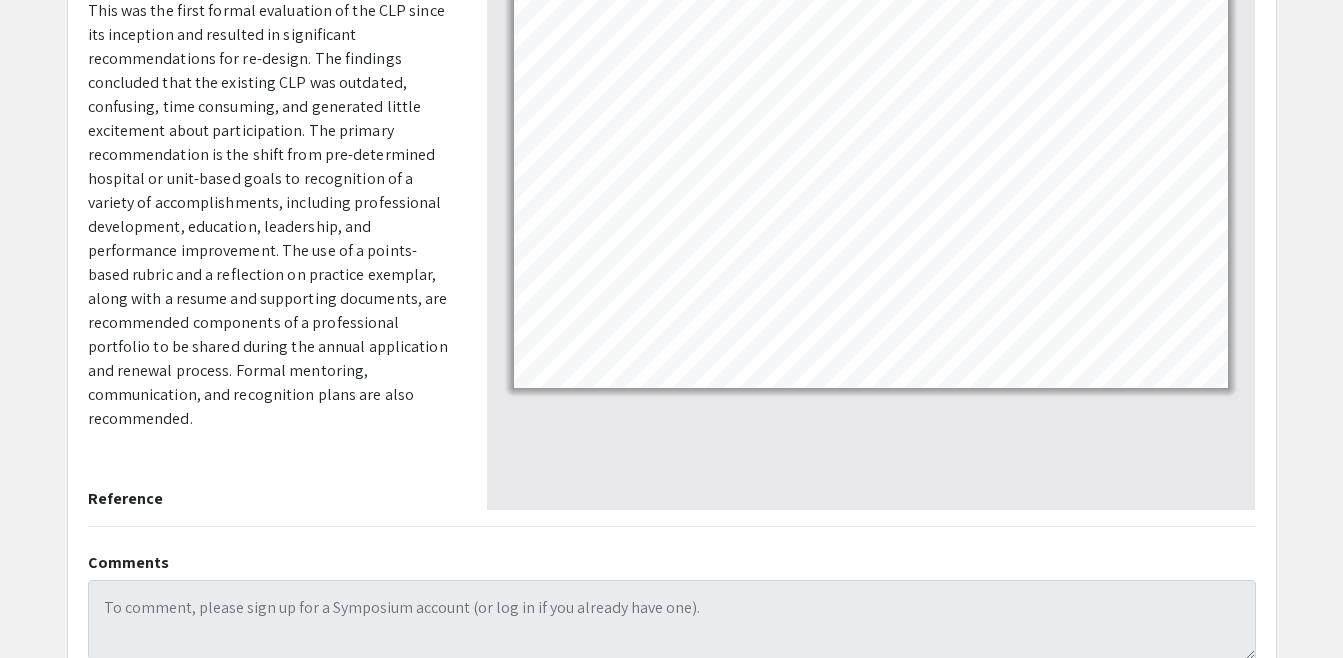 scroll, scrollTop: 941, scrollLeft: 0, axis: vertical 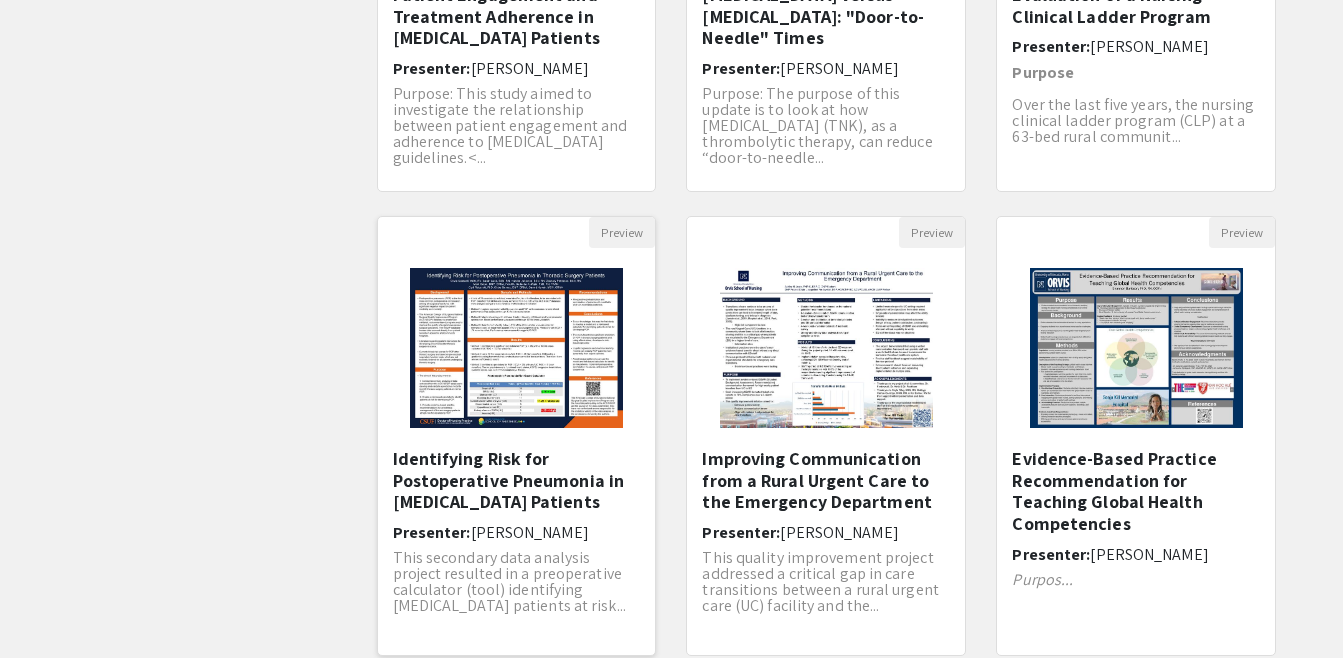 click 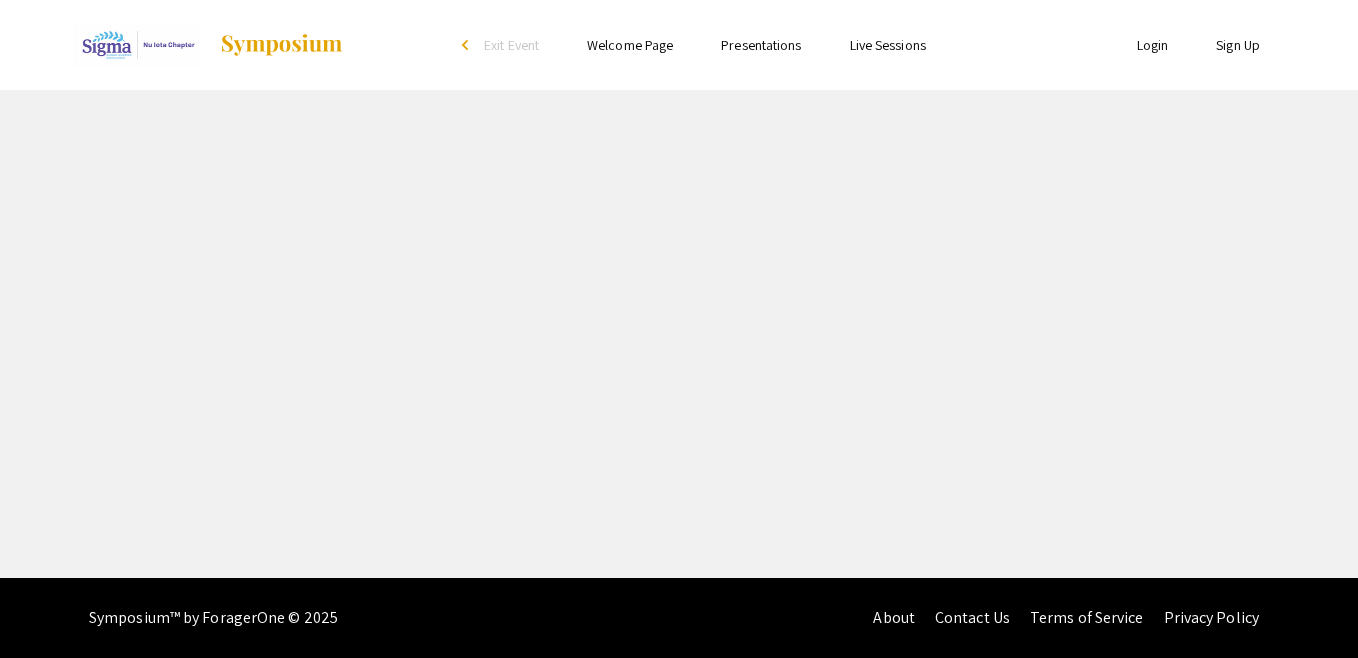 select on "custom" 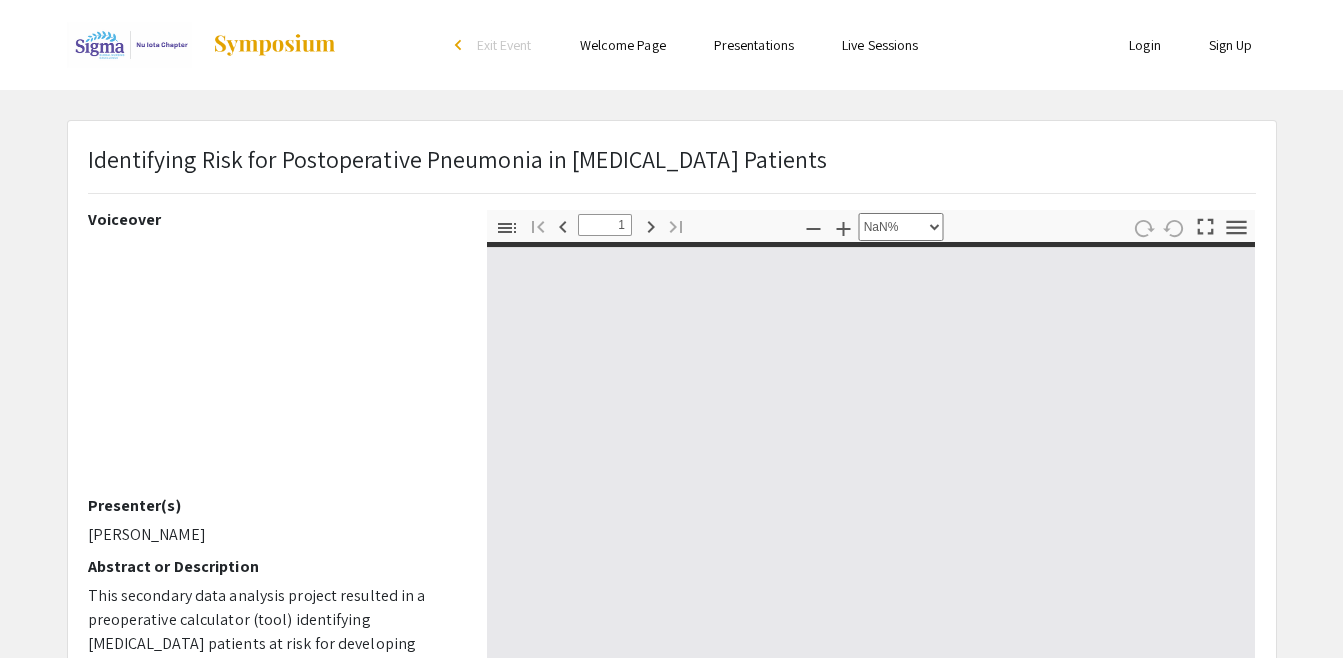 type on "0" 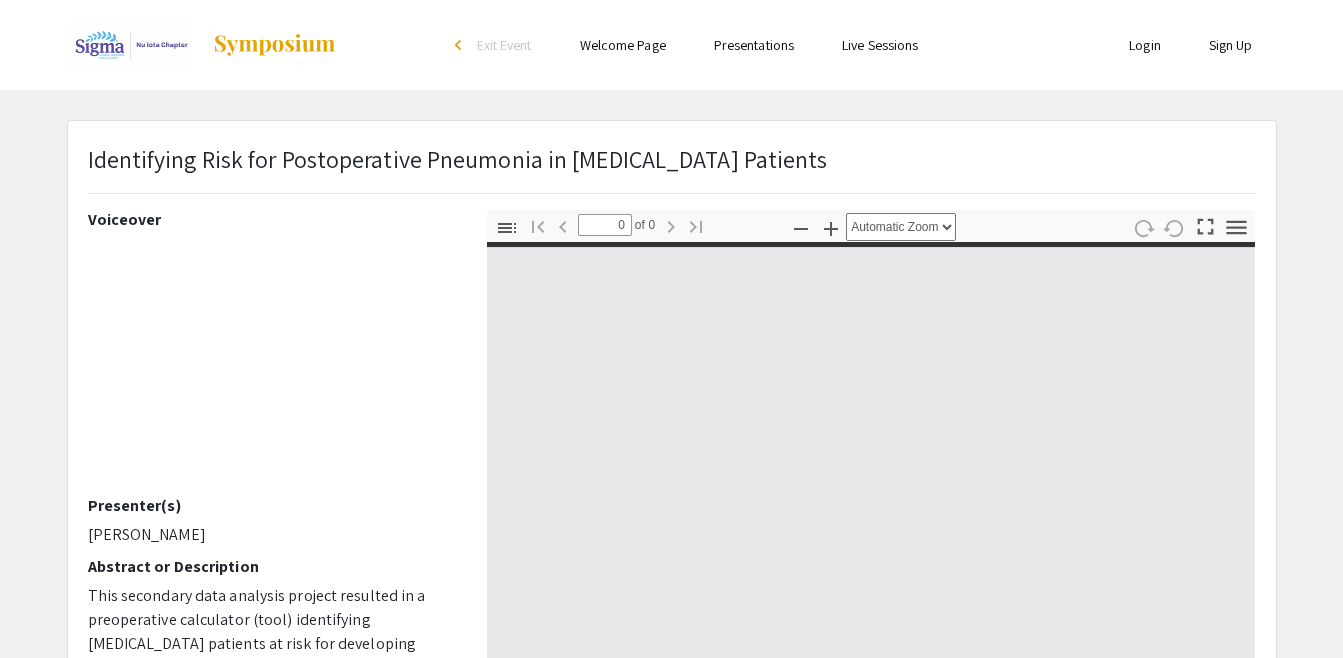 select on "custom" 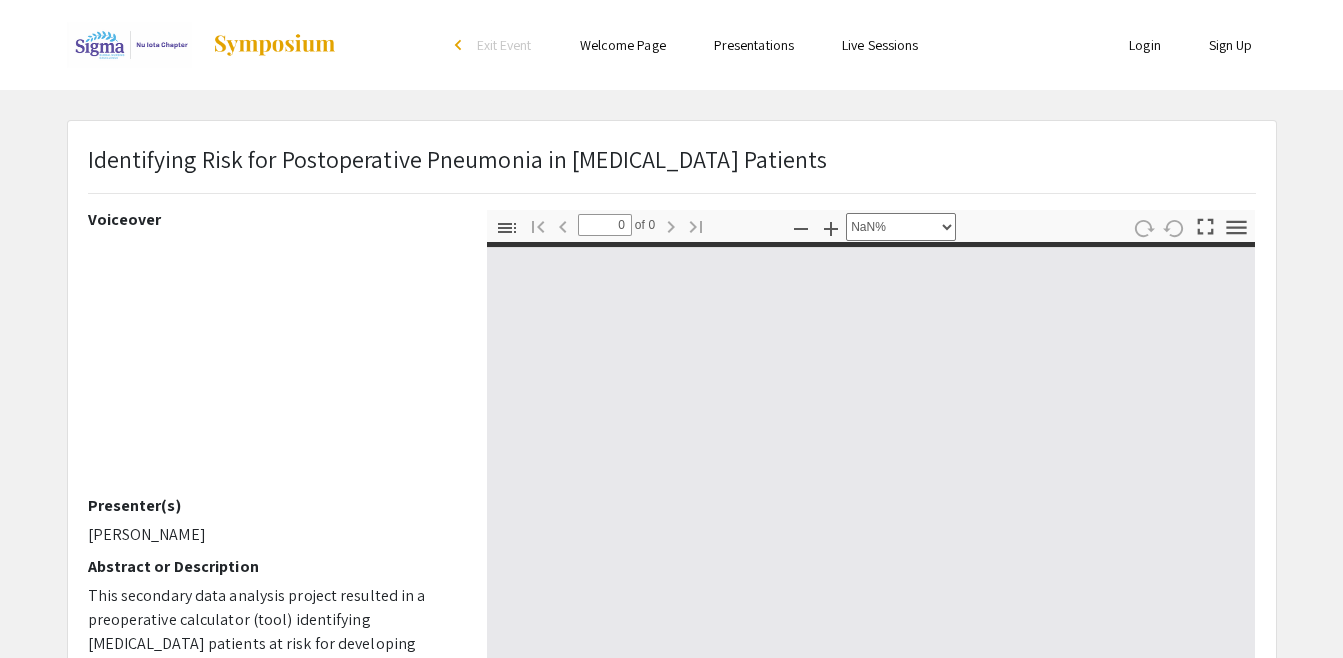 type on "1" 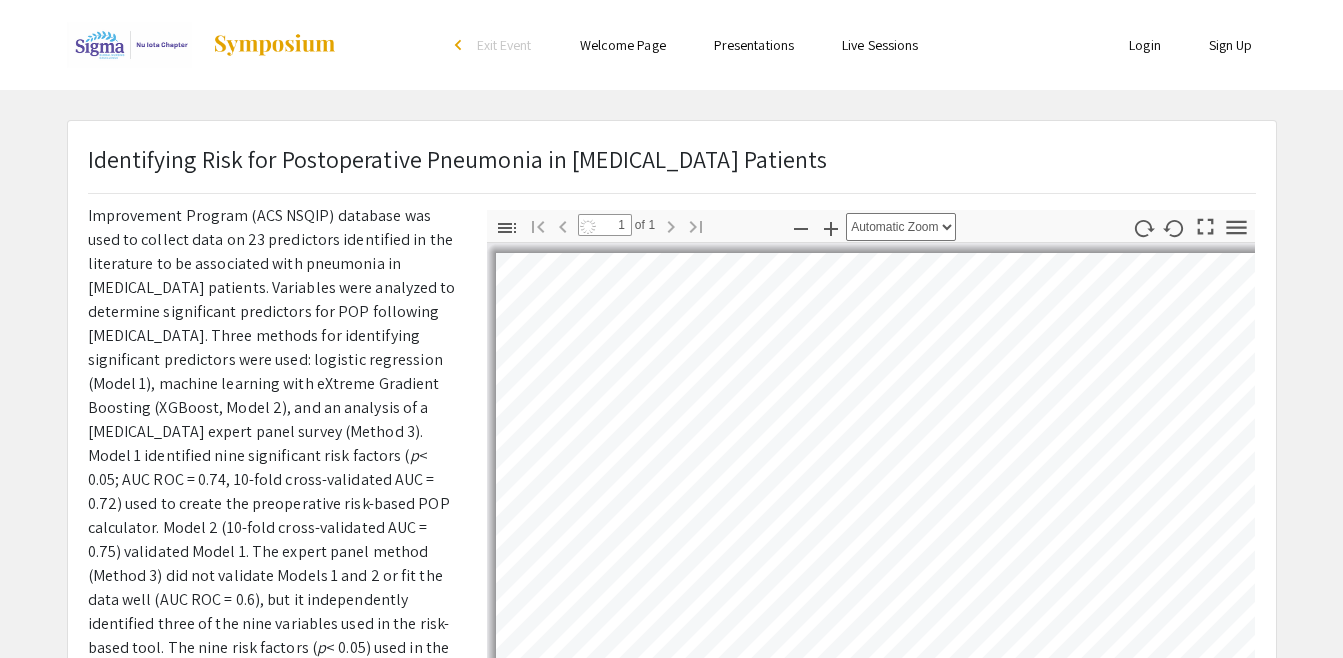select on "auto" 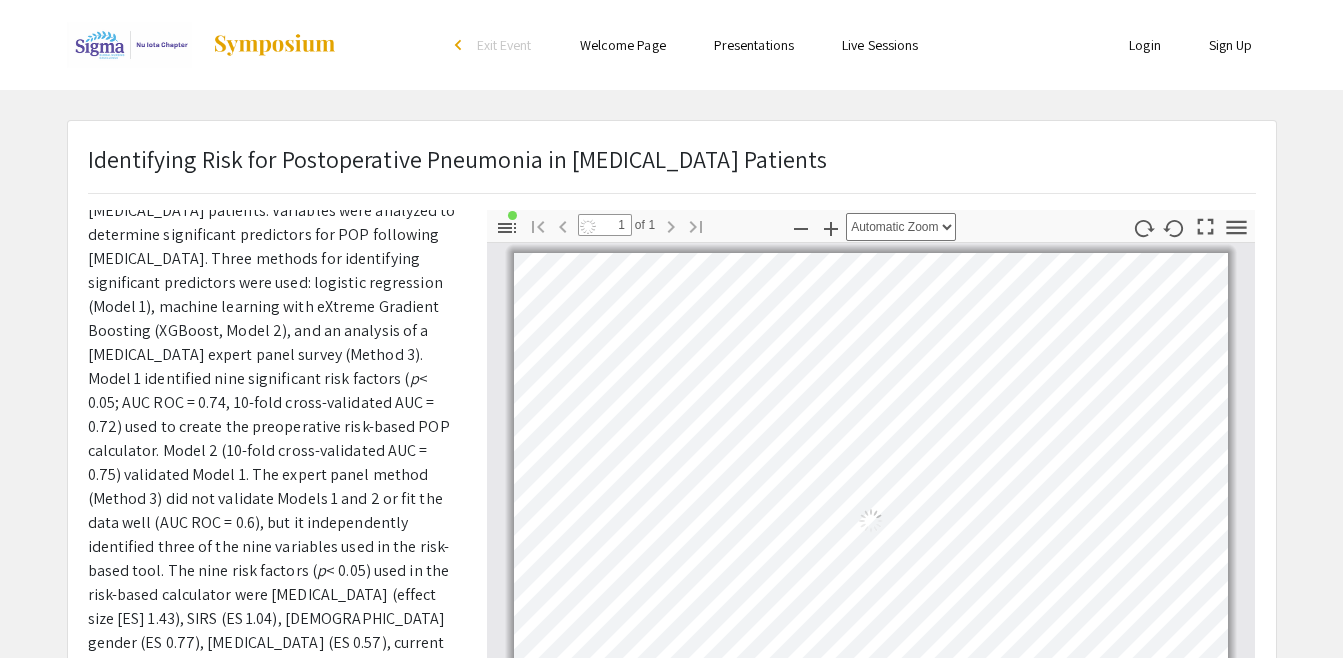 scroll, scrollTop: 621, scrollLeft: 0, axis: vertical 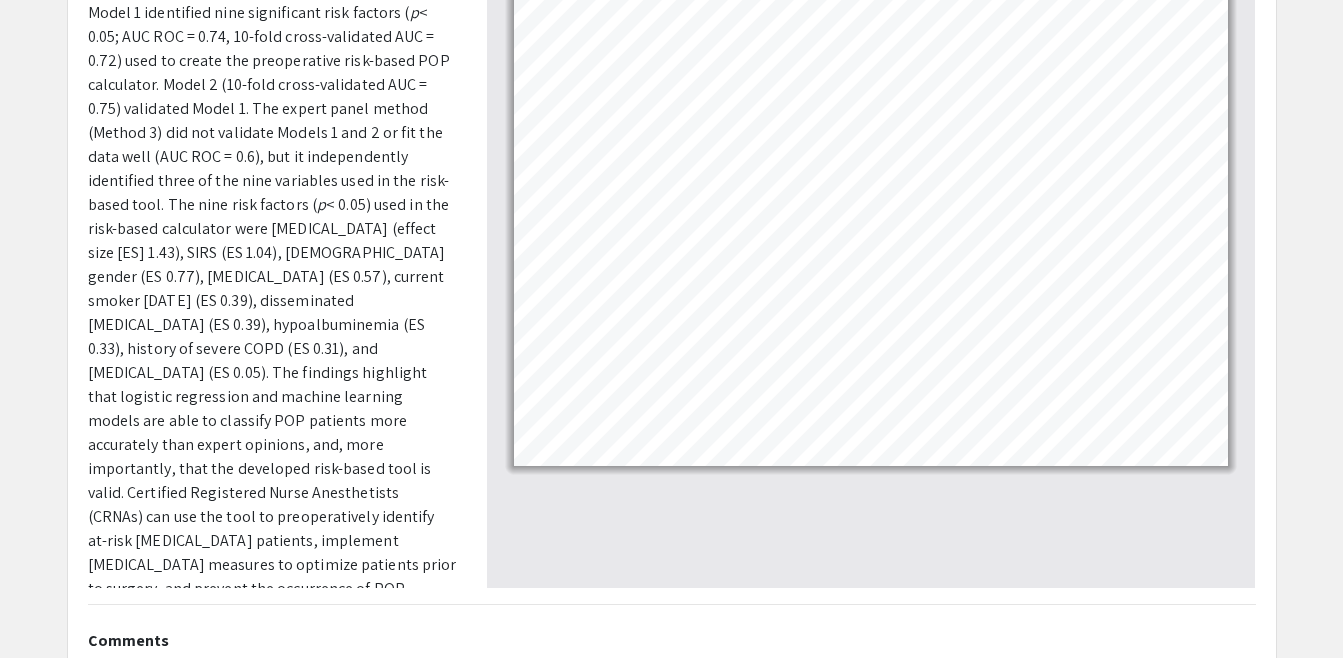 click on "This secondary data analysis project resulted in a preoperative calculator (tool) identifying [MEDICAL_DATA] patients at risk for developing postoperative pneumonia (POP). The American College of Surgeons National Surgical Quality Improvement Program (ACS NSQIP) database was used to collect data on 23 predictors identified in the literature to be associated with pneumonia in [MEDICAL_DATA] patients. Variables were analyzed to determine significant predictors for POP following [MEDICAL_DATA]. Three methods for identifying significant predictors were used: logistic regression (Model 1), machine learning with eXtreme Gradient Boosting (XGBoost, Model 2), and an analysis of a [MEDICAL_DATA] expert panel survey (Method 3). Model 1 identified nine significant risk factors ( p p" 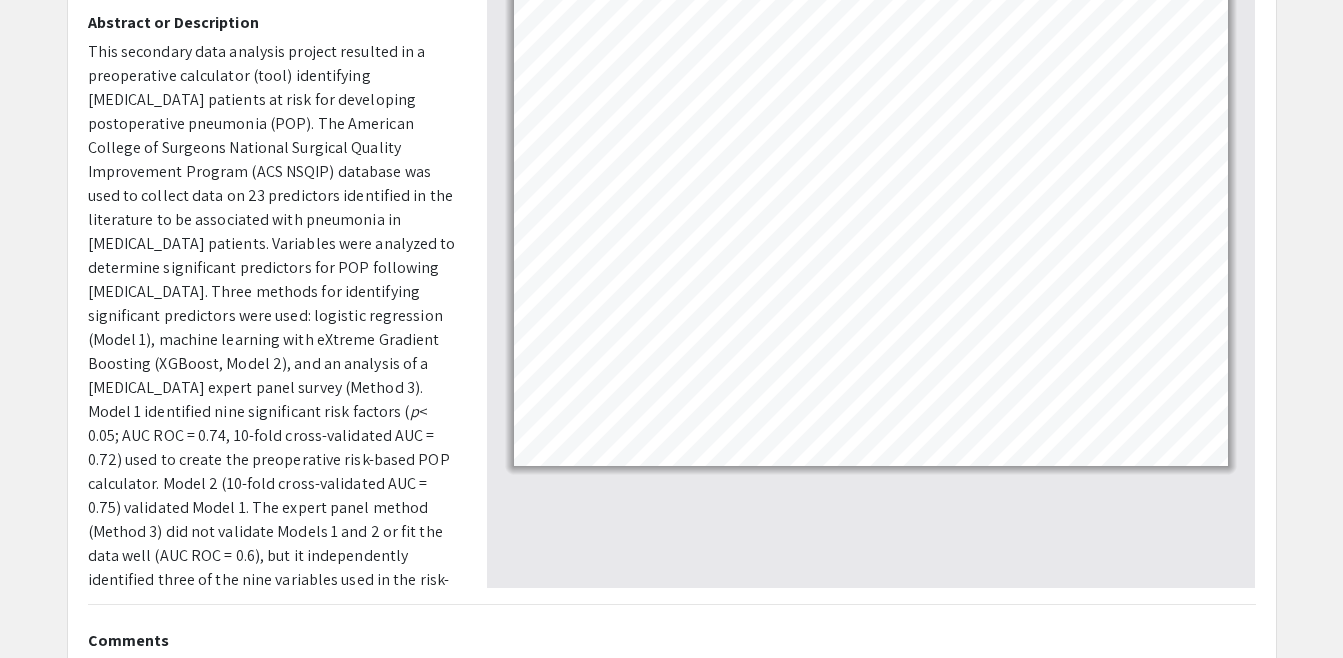 scroll, scrollTop: 221, scrollLeft: 0, axis: vertical 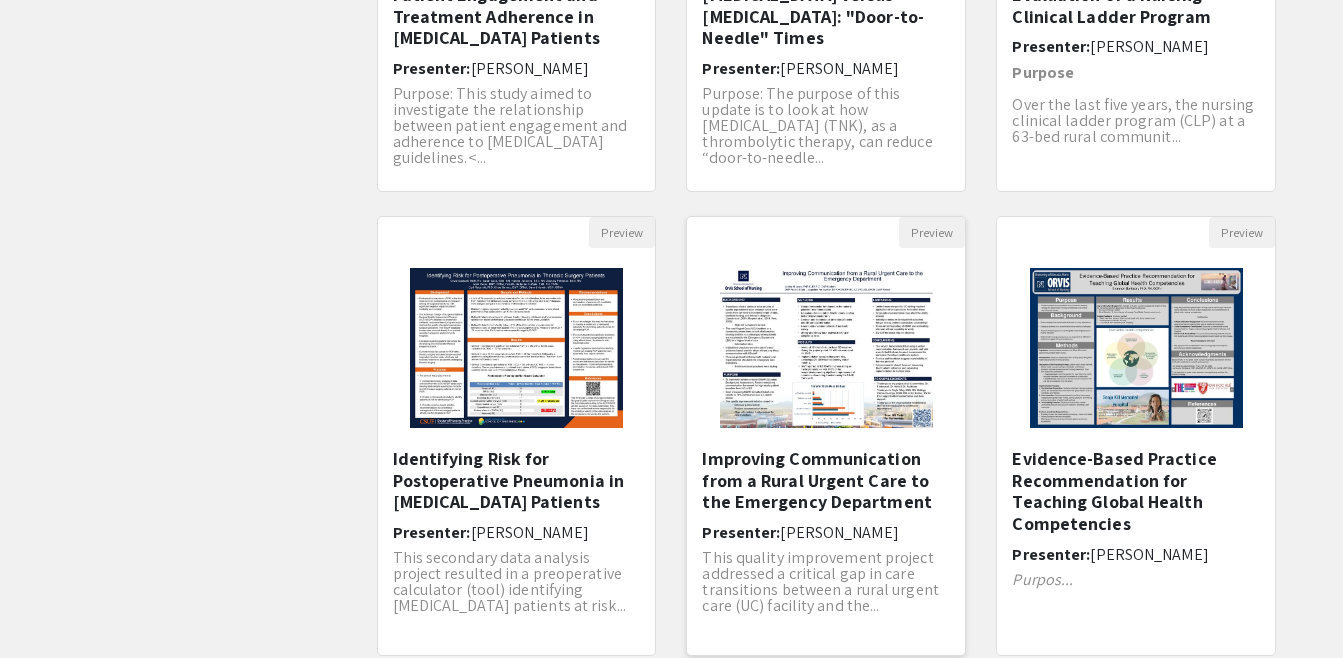 click 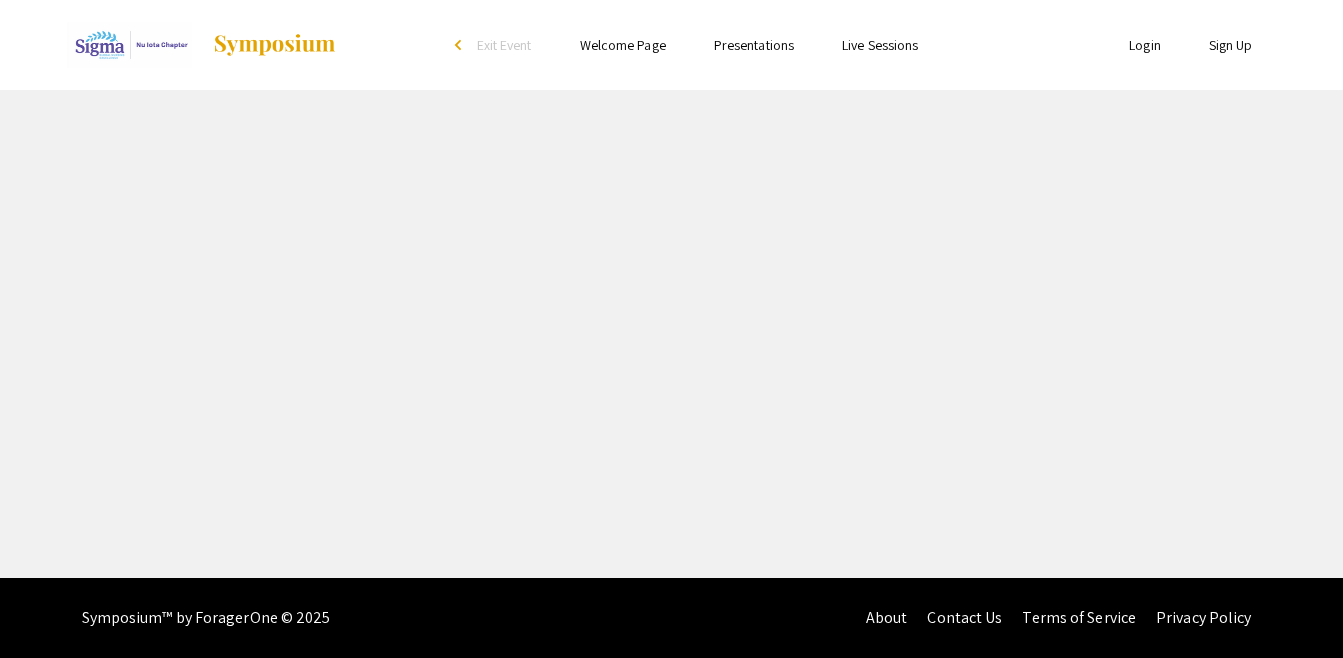 scroll, scrollTop: 0, scrollLeft: 0, axis: both 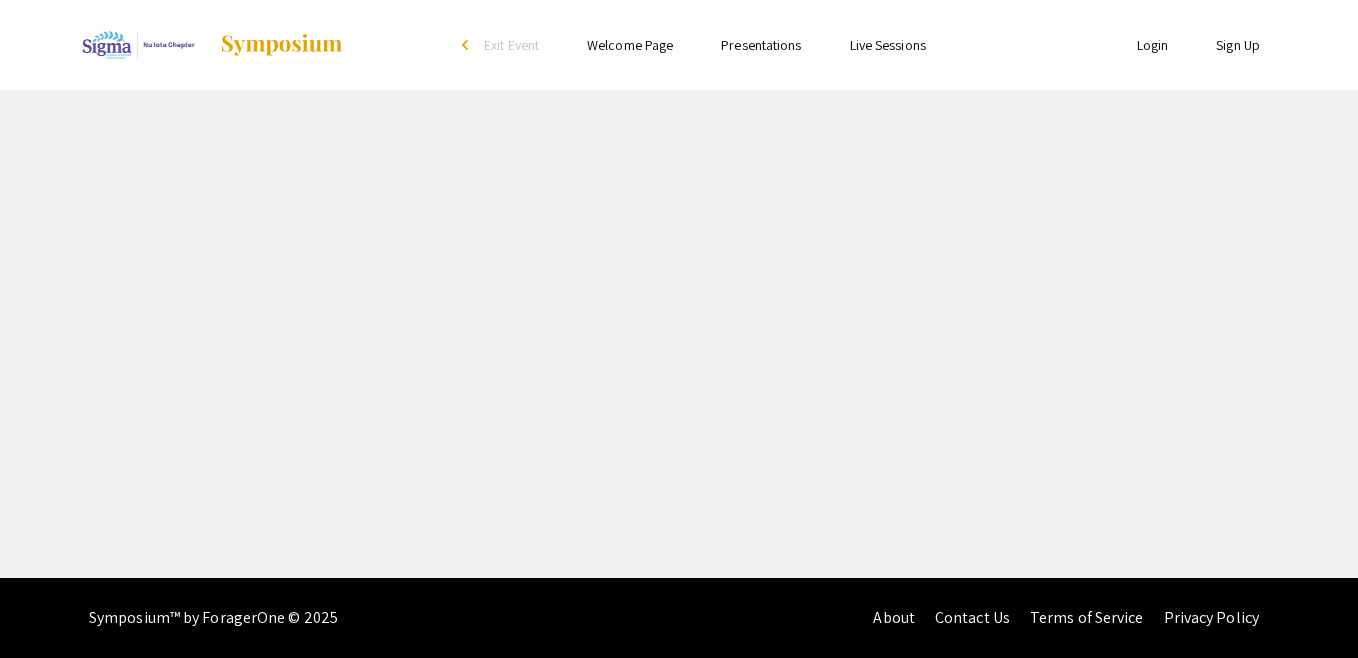 select on "custom" 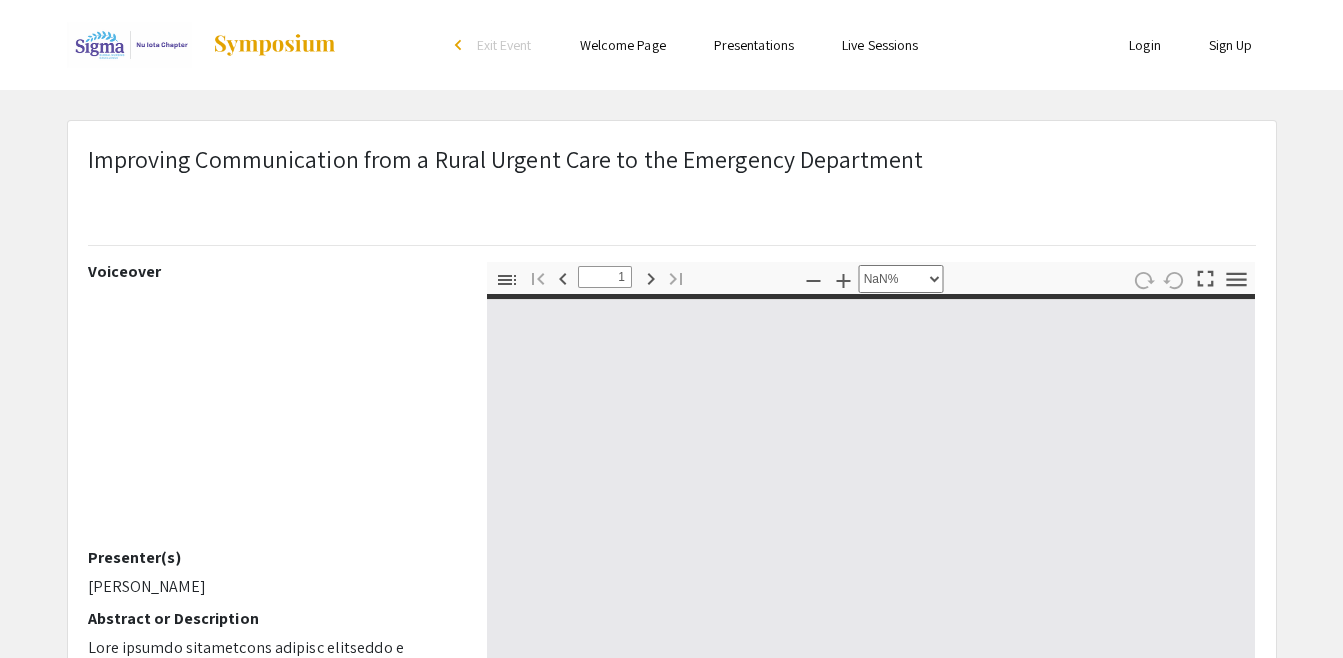 type on "0" 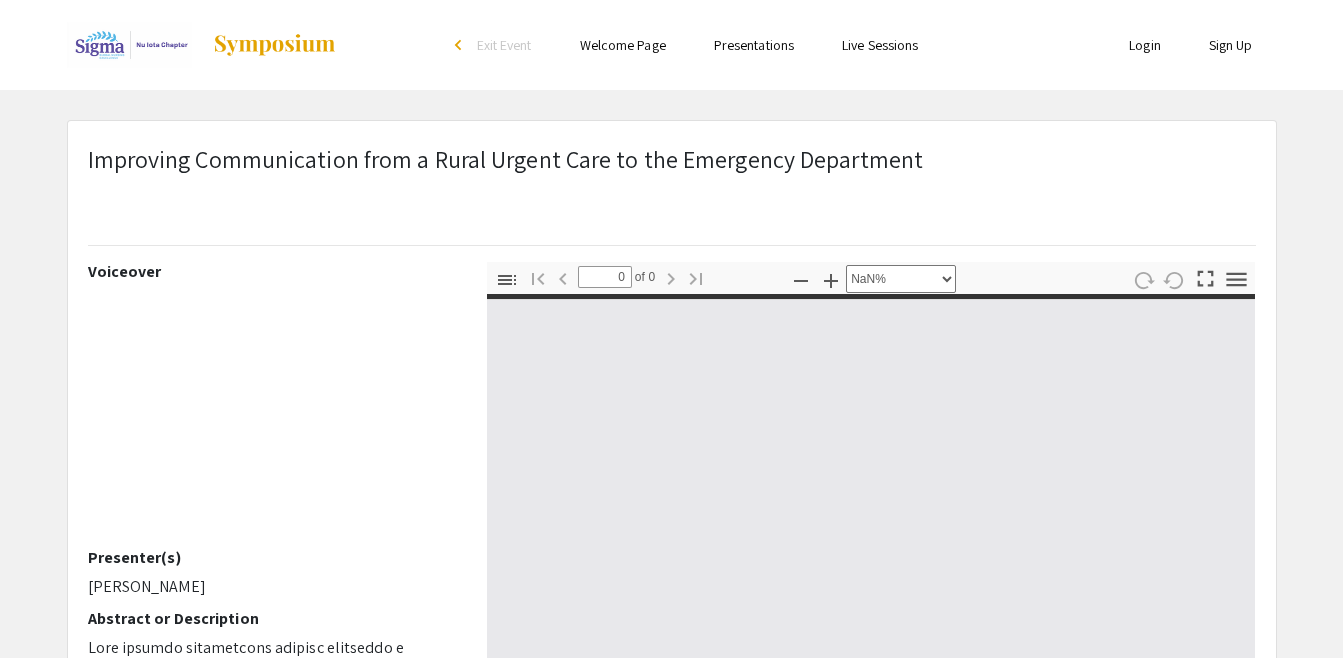 select on "auto" 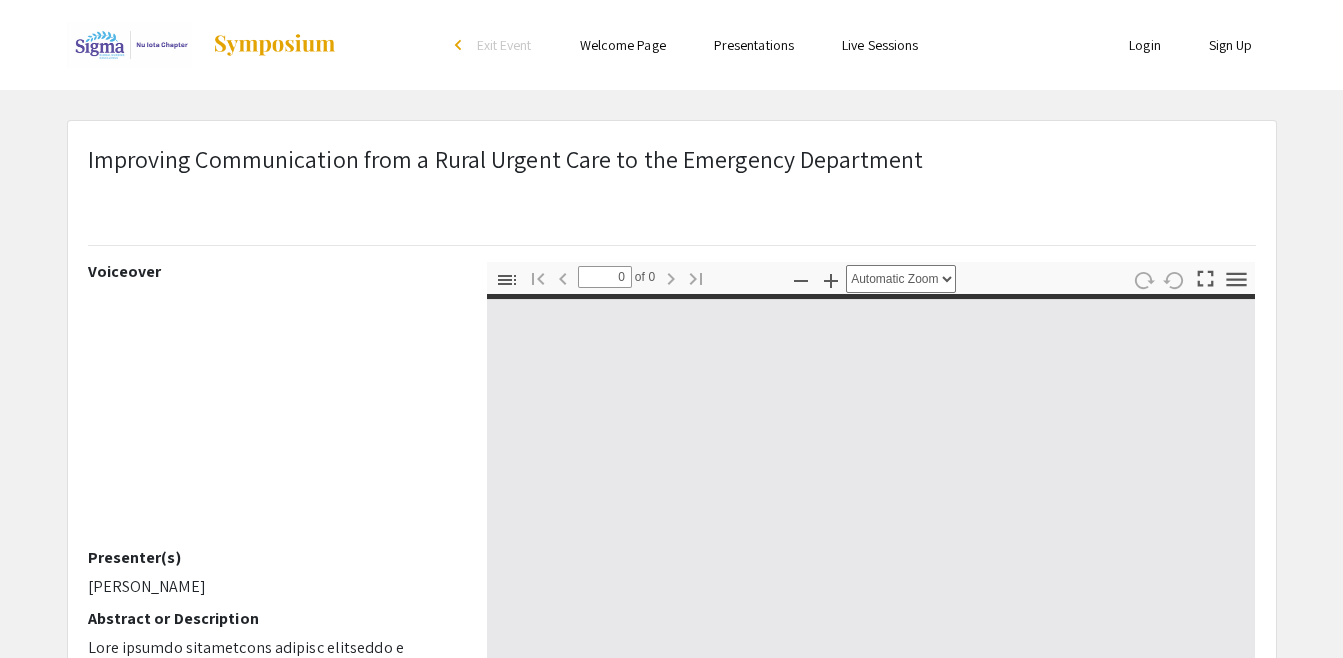 type on "1" 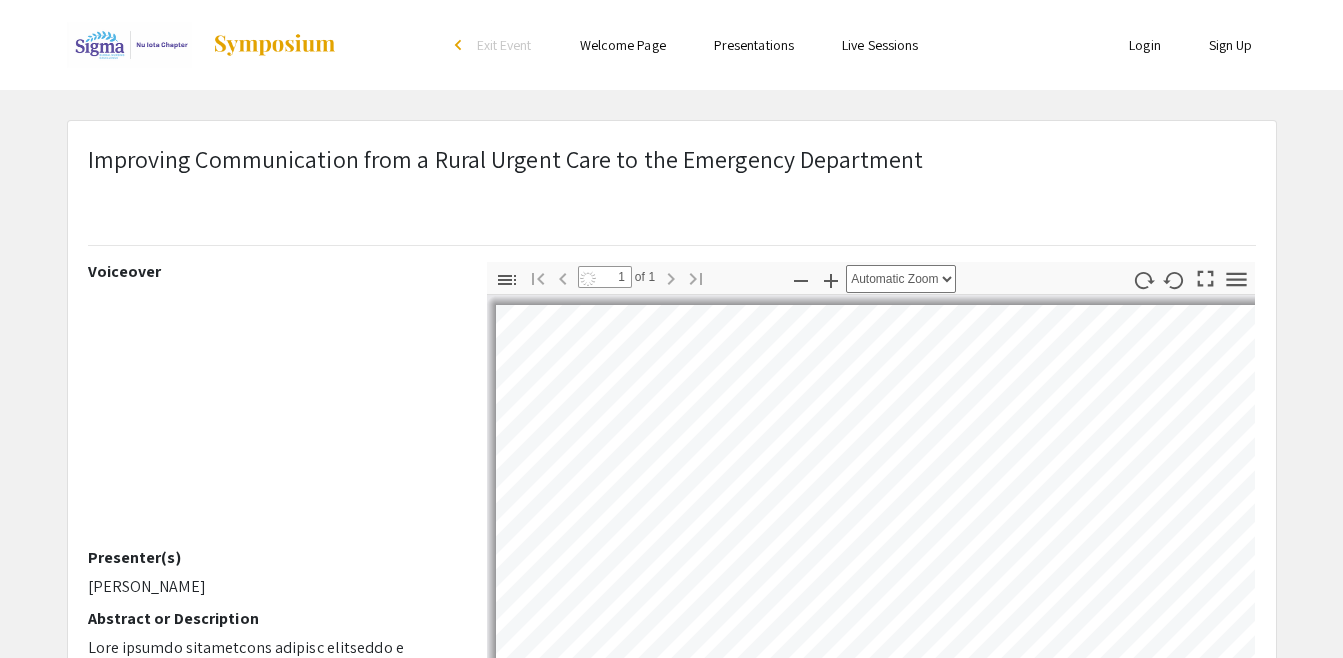 select on "auto" 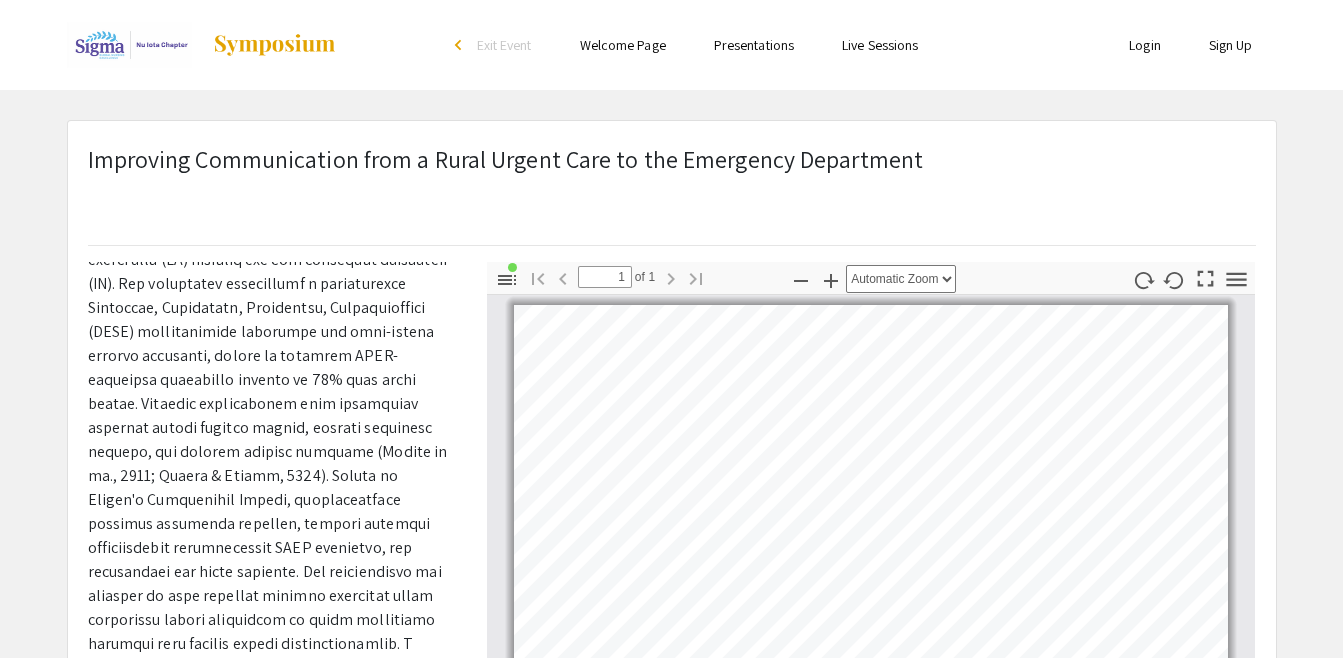 scroll, scrollTop: 485, scrollLeft: 0, axis: vertical 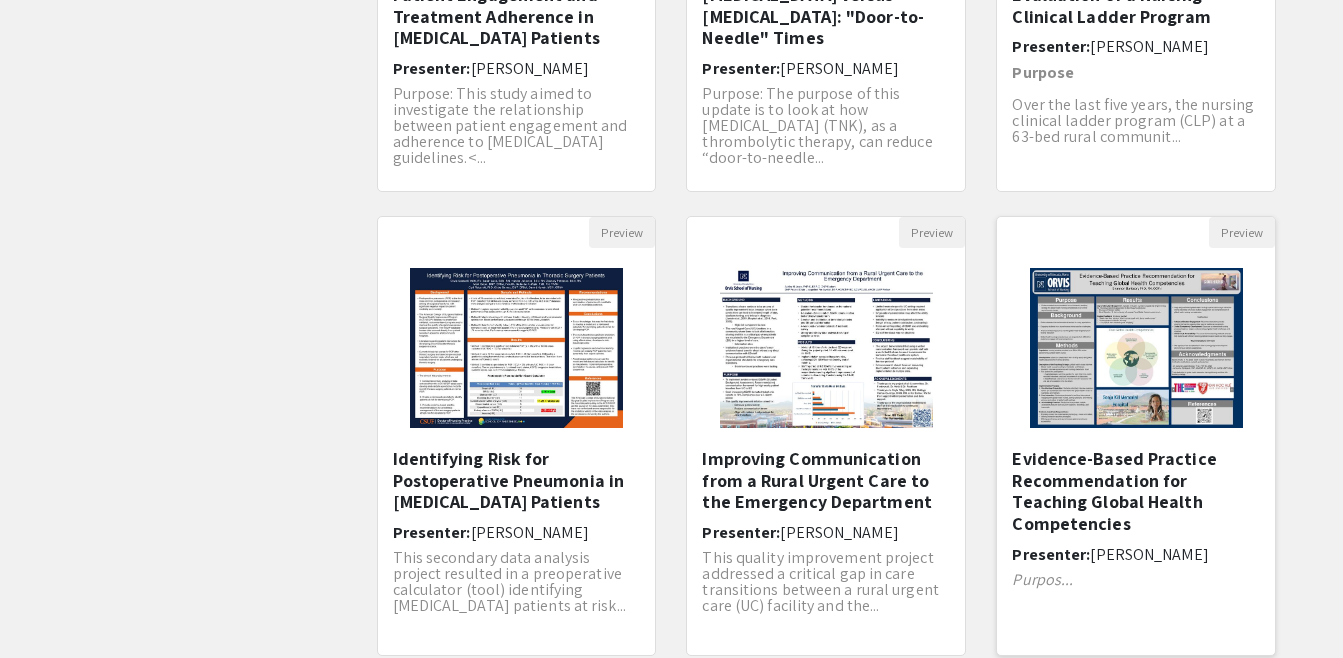 click on "Evidence-Based Practice Recommendation for Teaching Global Health Competencies" at bounding box center (1136, 491) 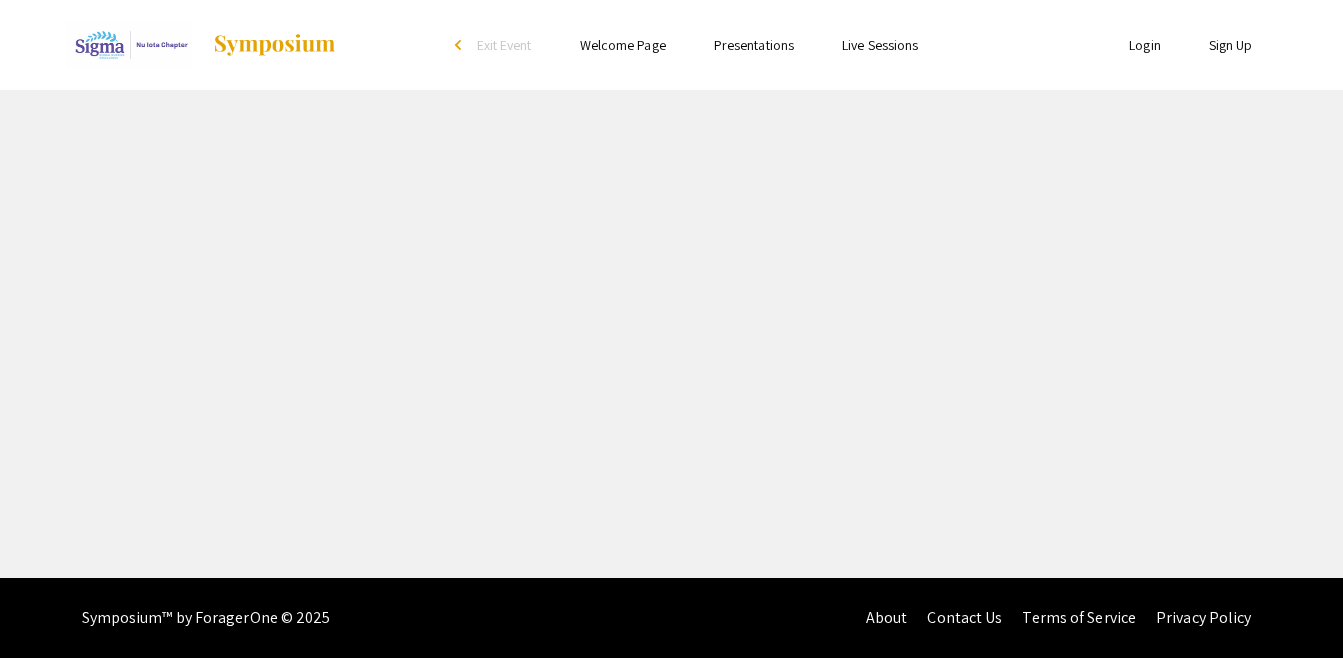 scroll, scrollTop: 0, scrollLeft: 0, axis: both 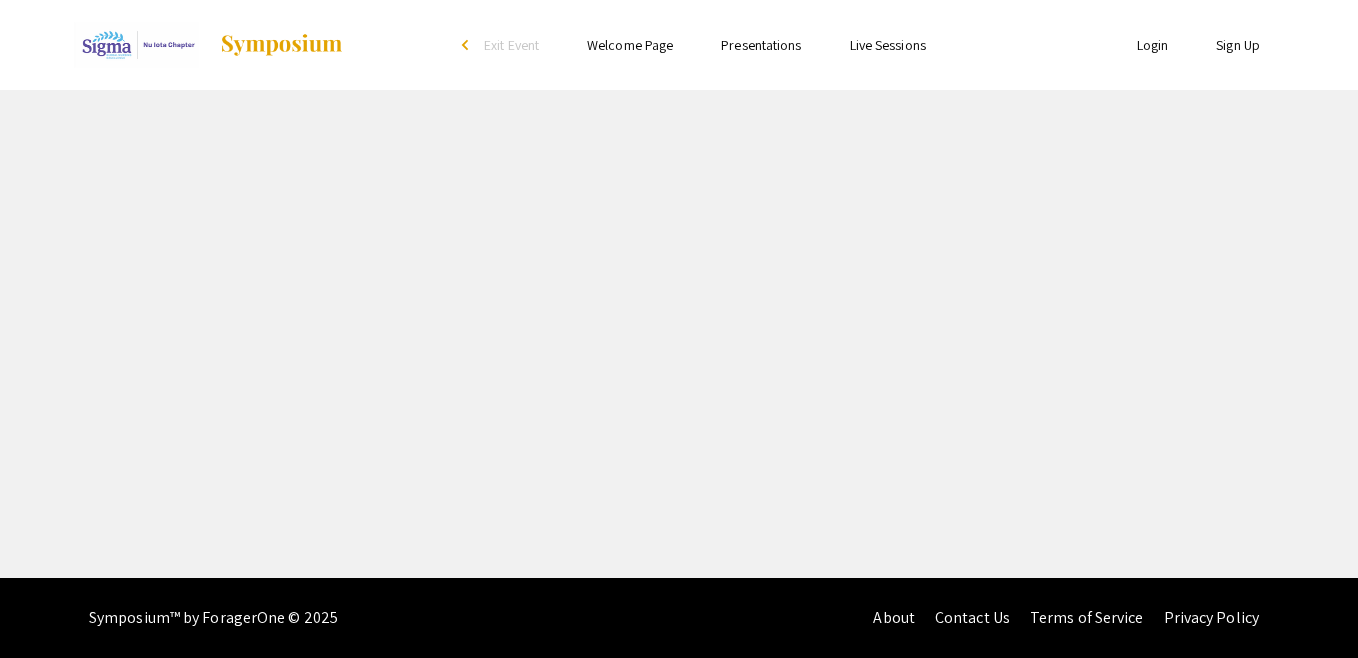 select on "custom" 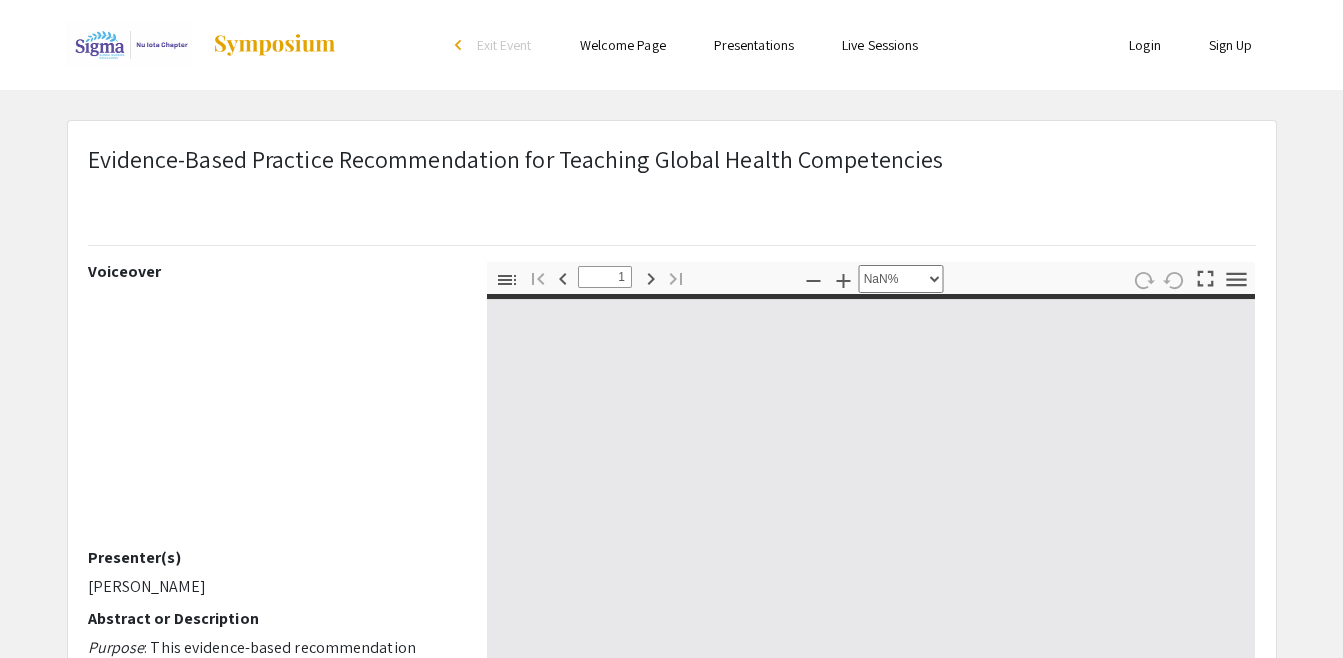 type on "0" 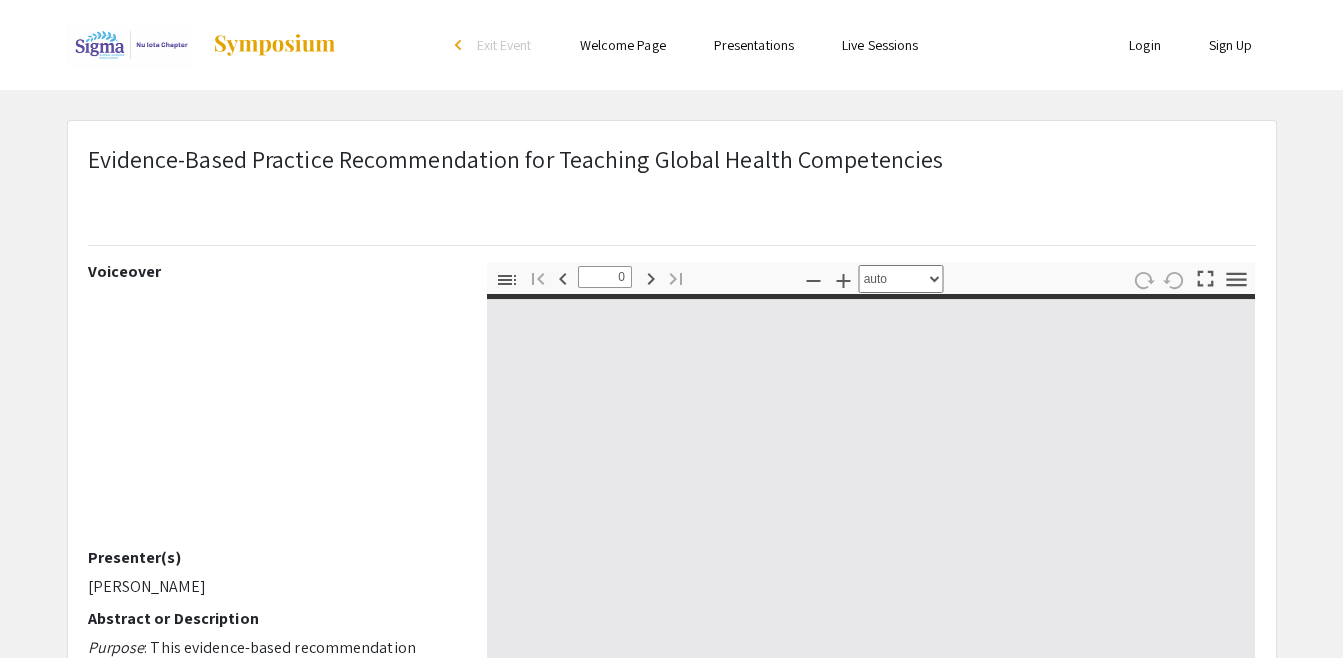 select on "custom" 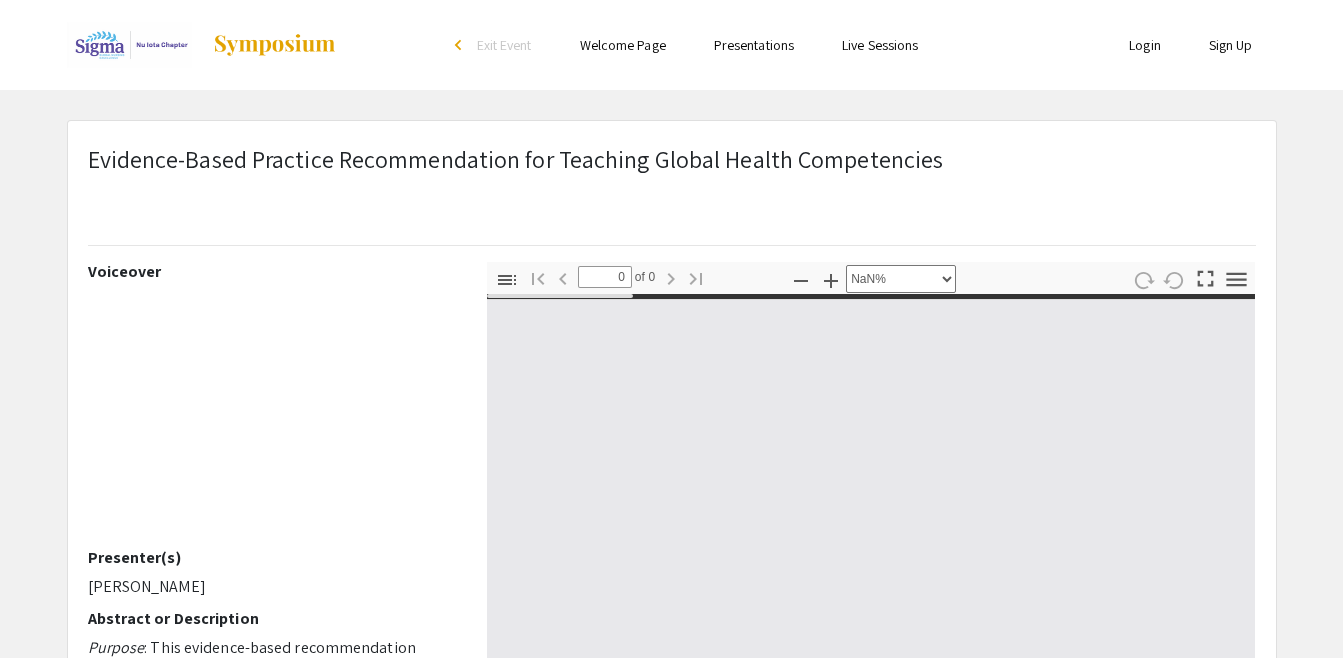 type on "1" 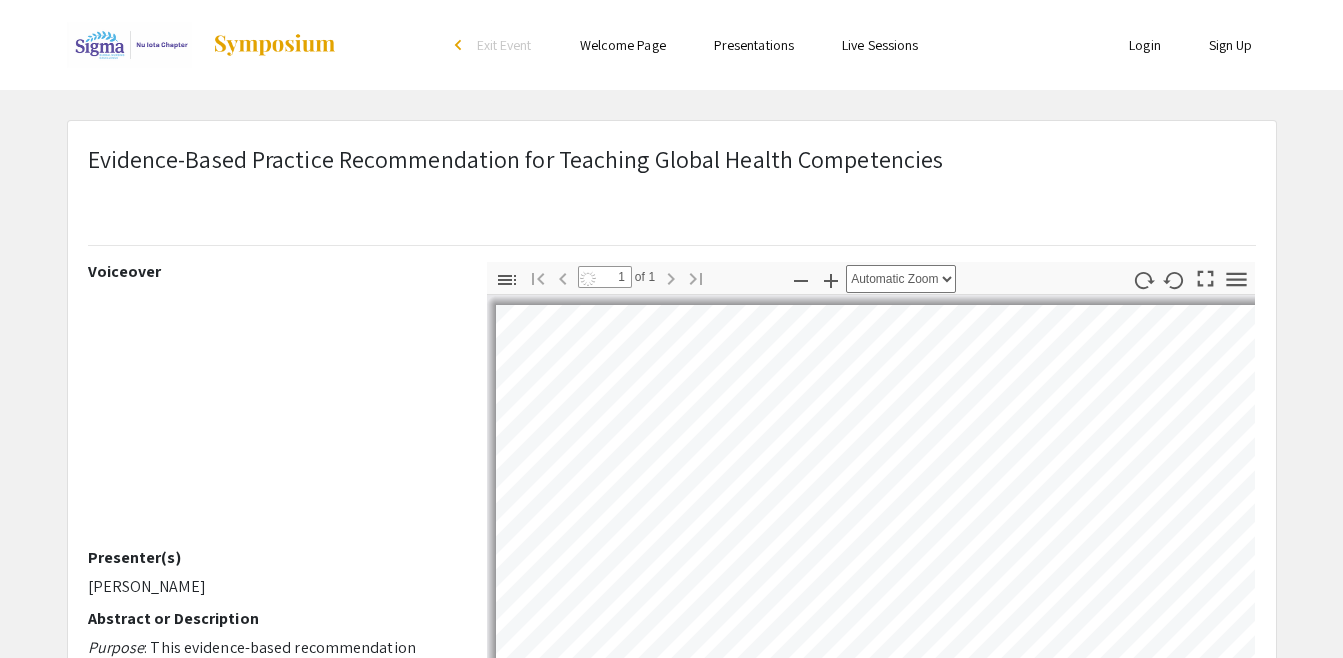select on "auto" 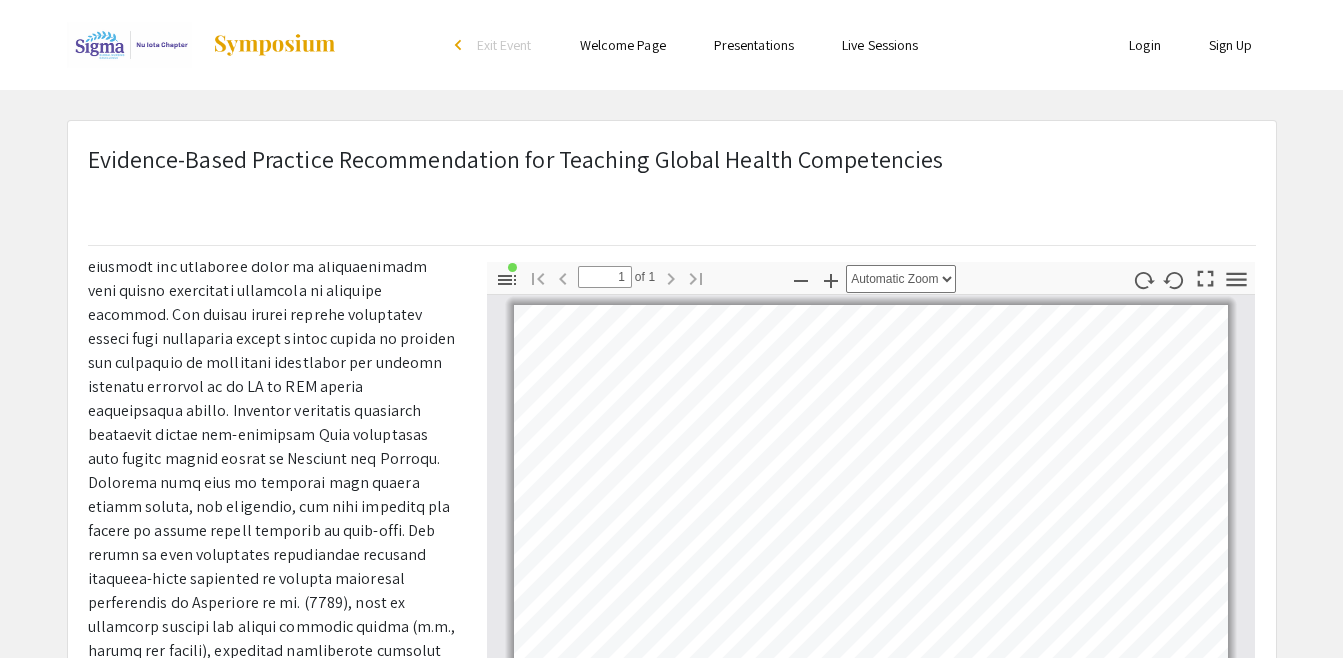 scroll, scrollTop: 733, scrollLeft: 0, axis: vertical 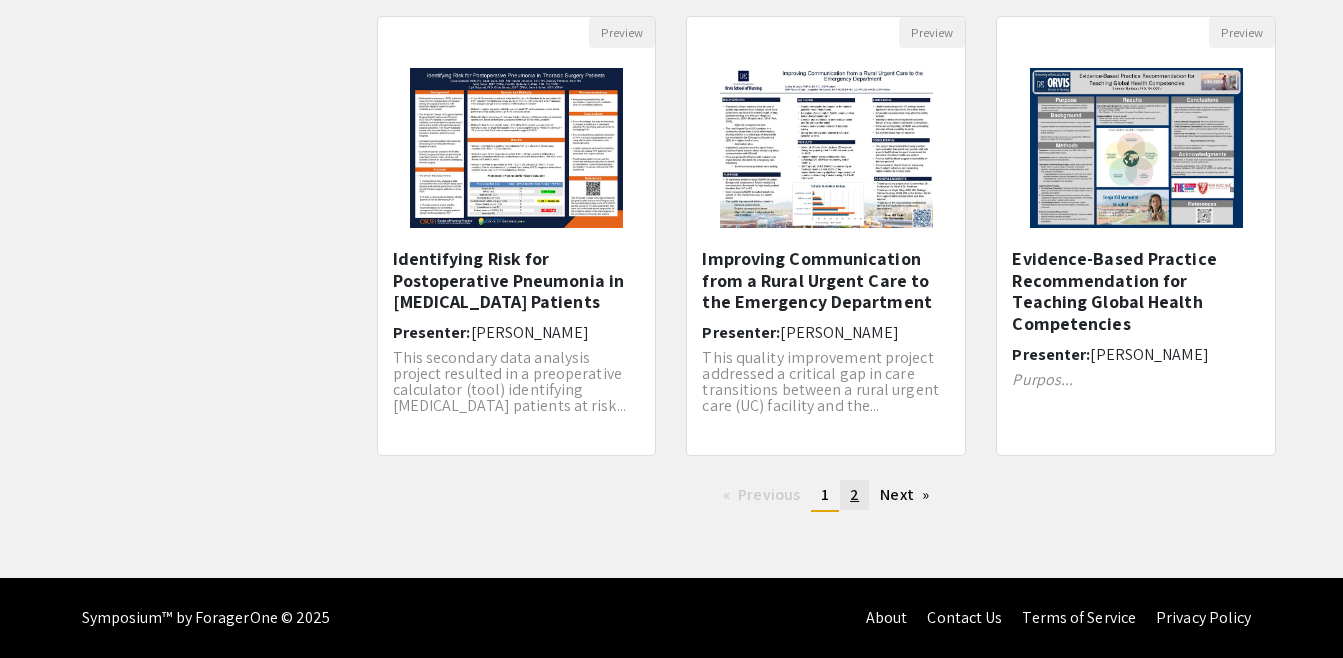 click on "page  2" 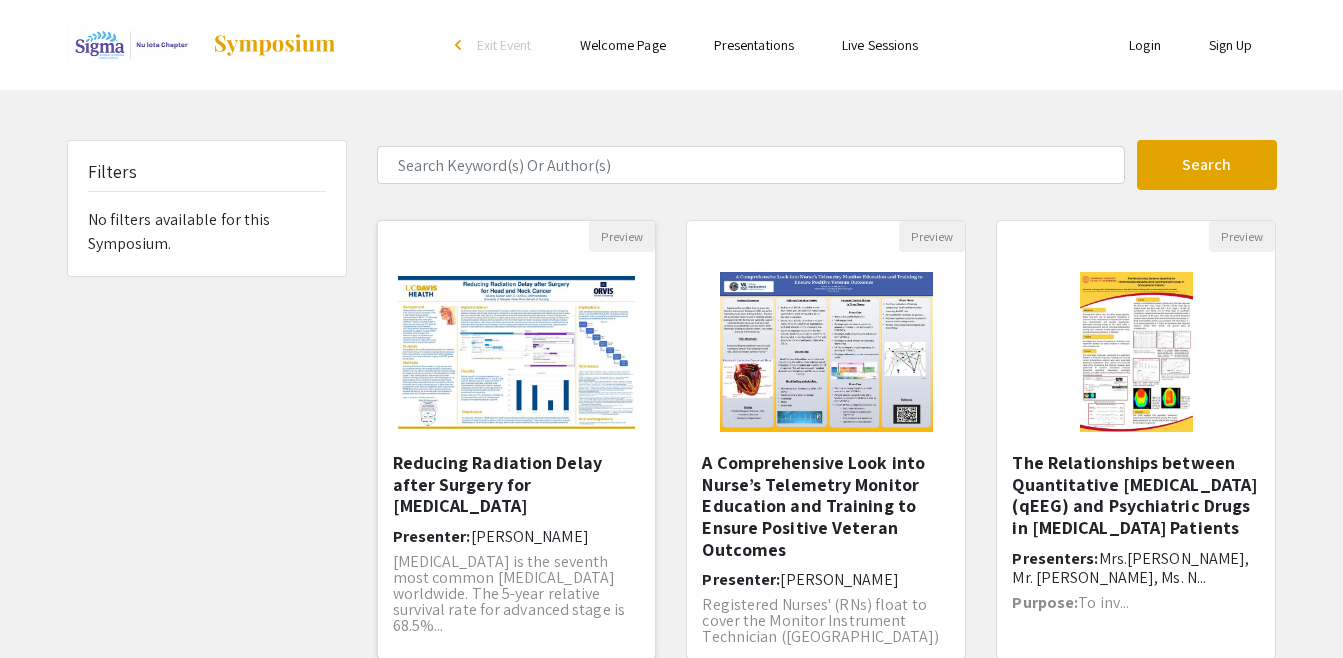click on "Reducing Radiation Delay after Surgery for [MEDICAL_DATA]" at bounding box center [517, 484] 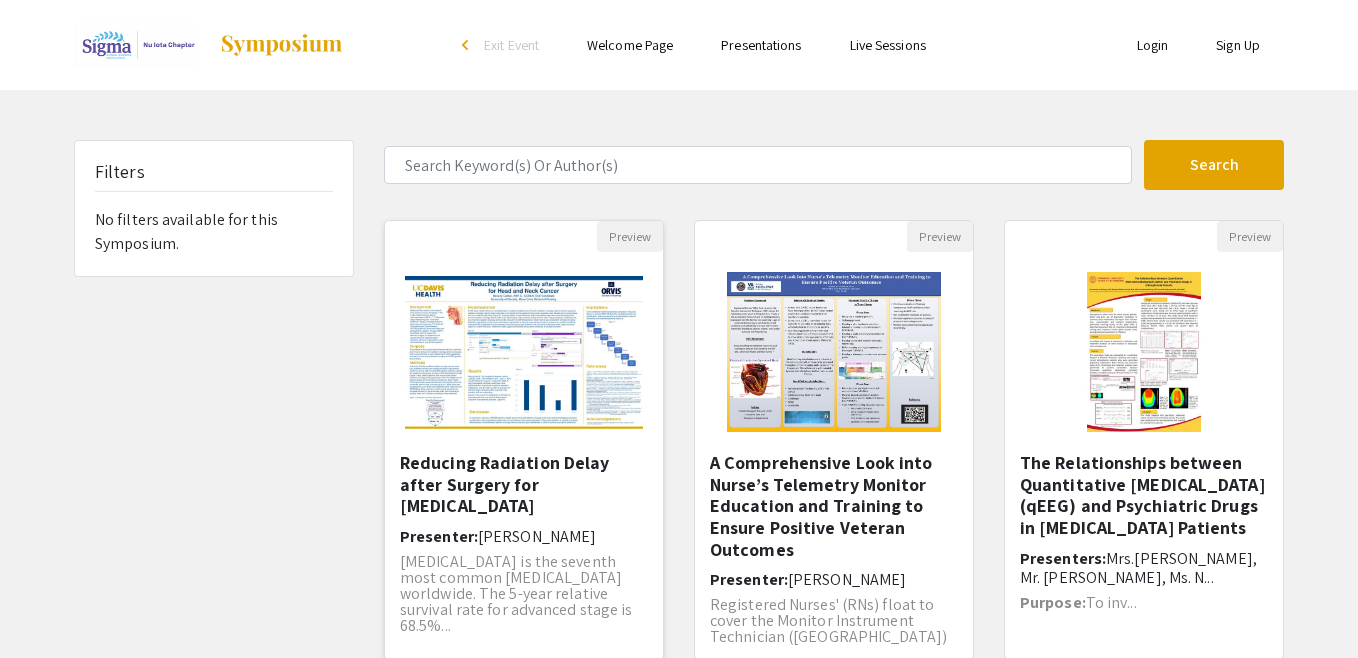select on "custom" 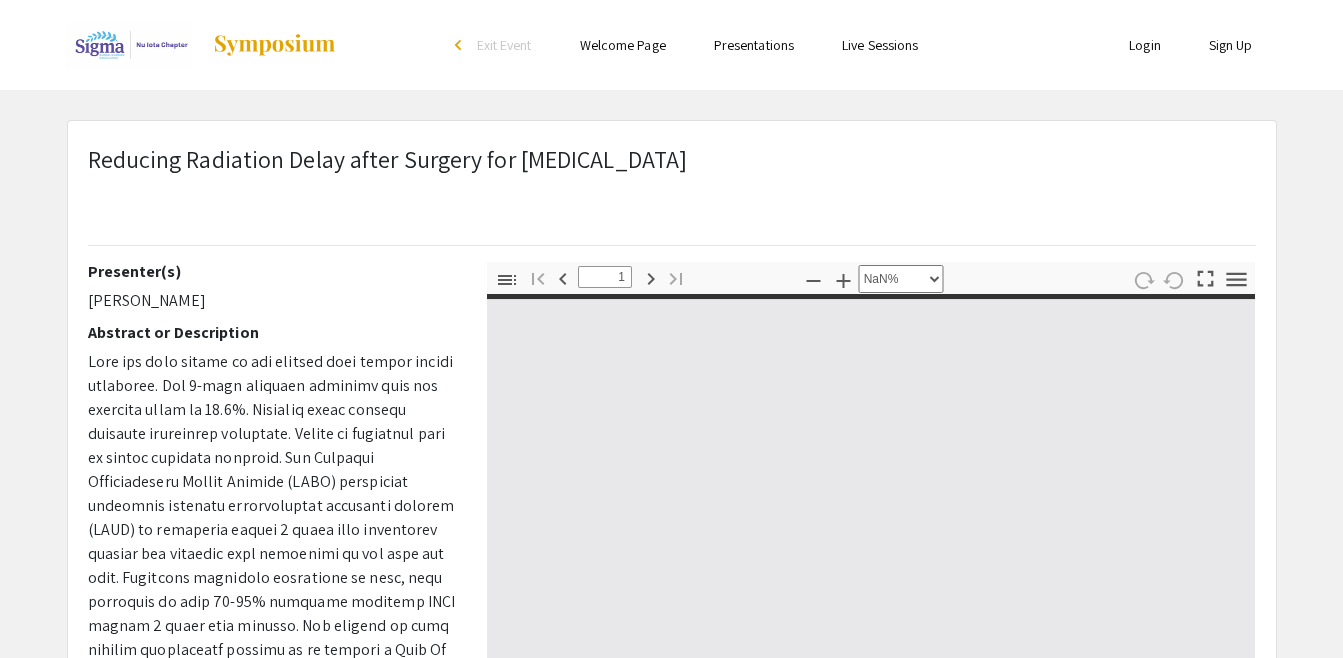 type on "0" 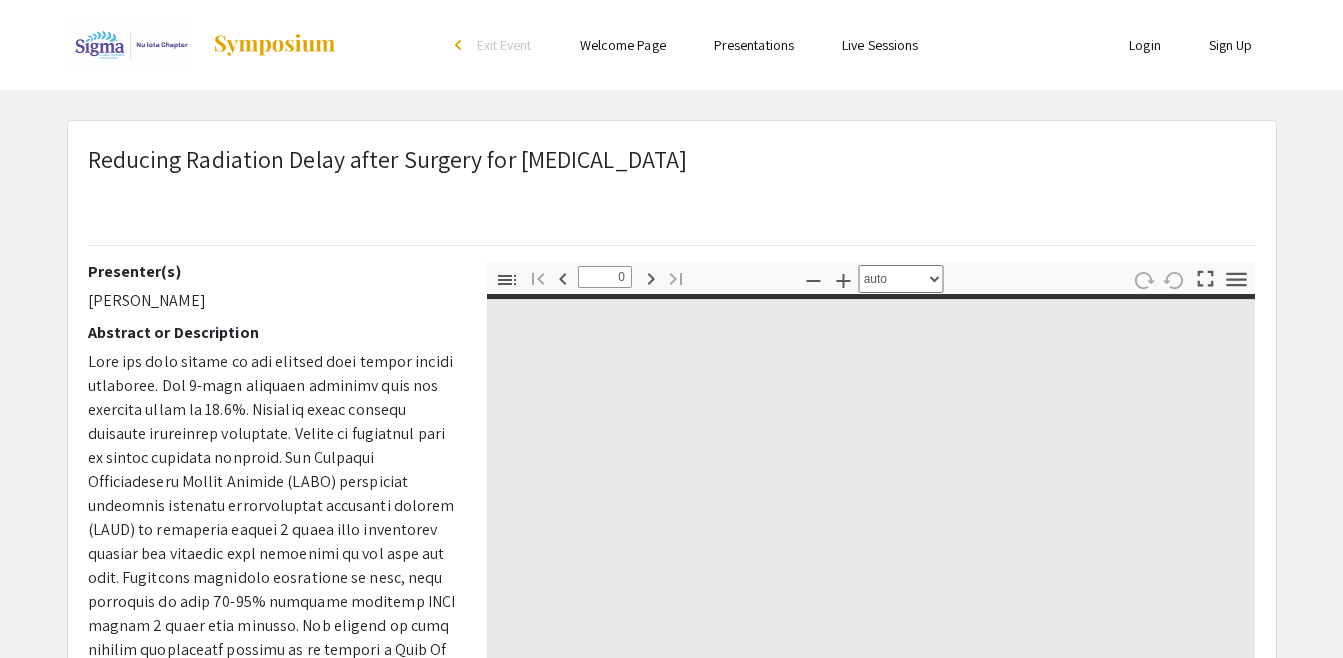 select on "custom" 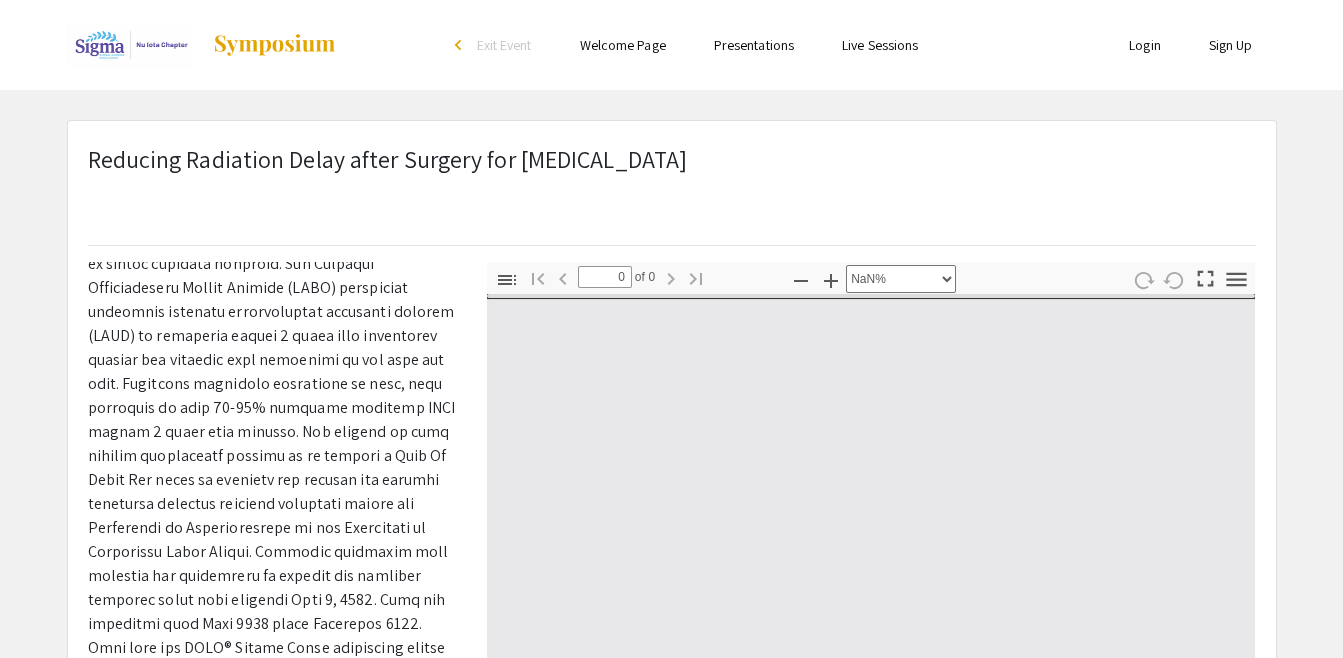 type on "1" 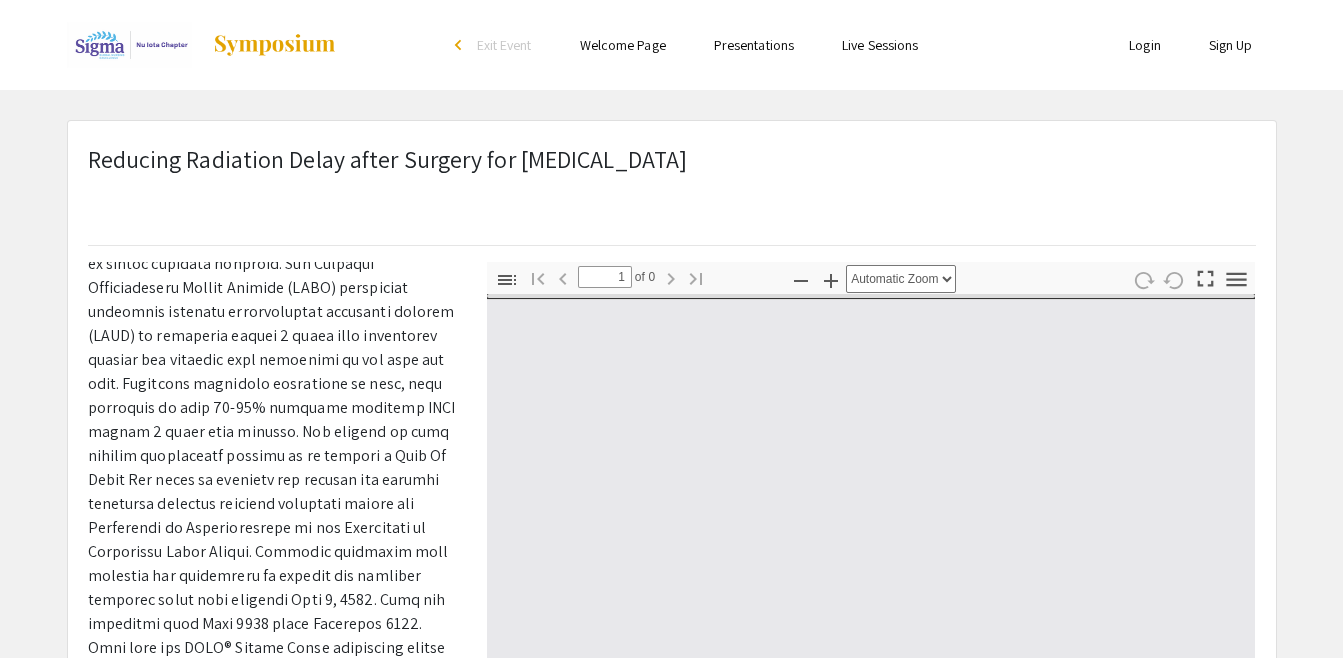 scroll, scrollTop: 196, scrollLeft: 0, axis: vertical 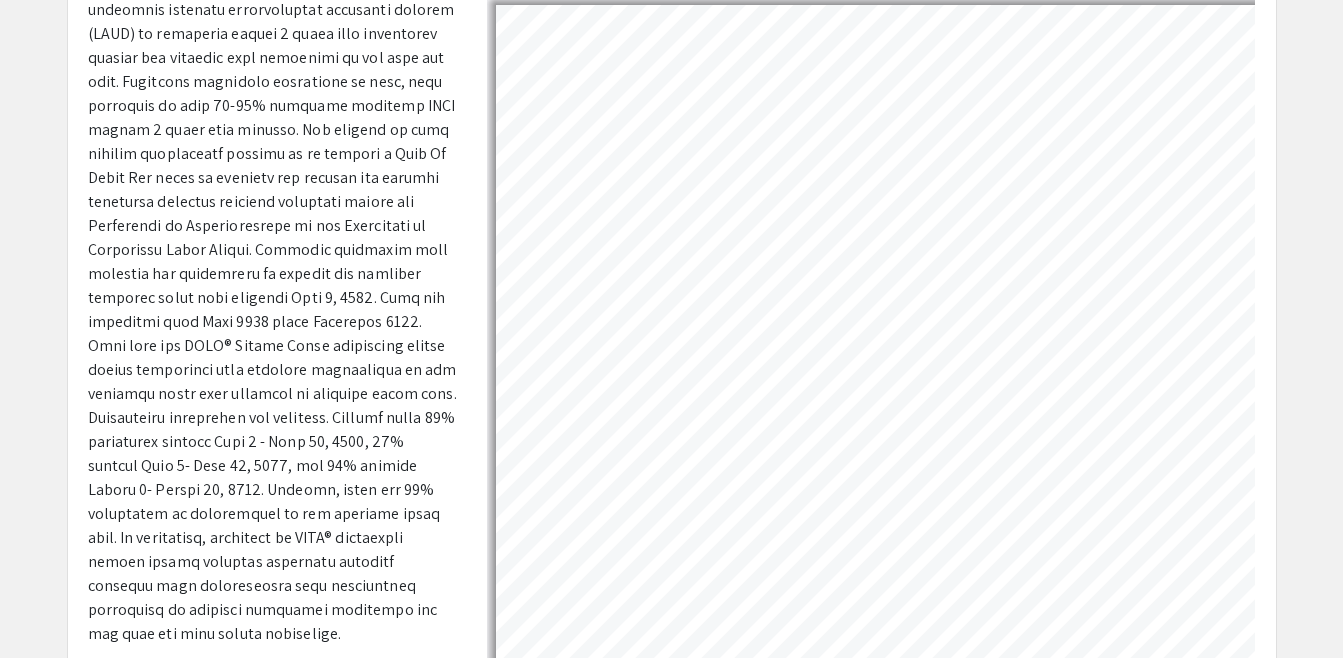 select on "auto" 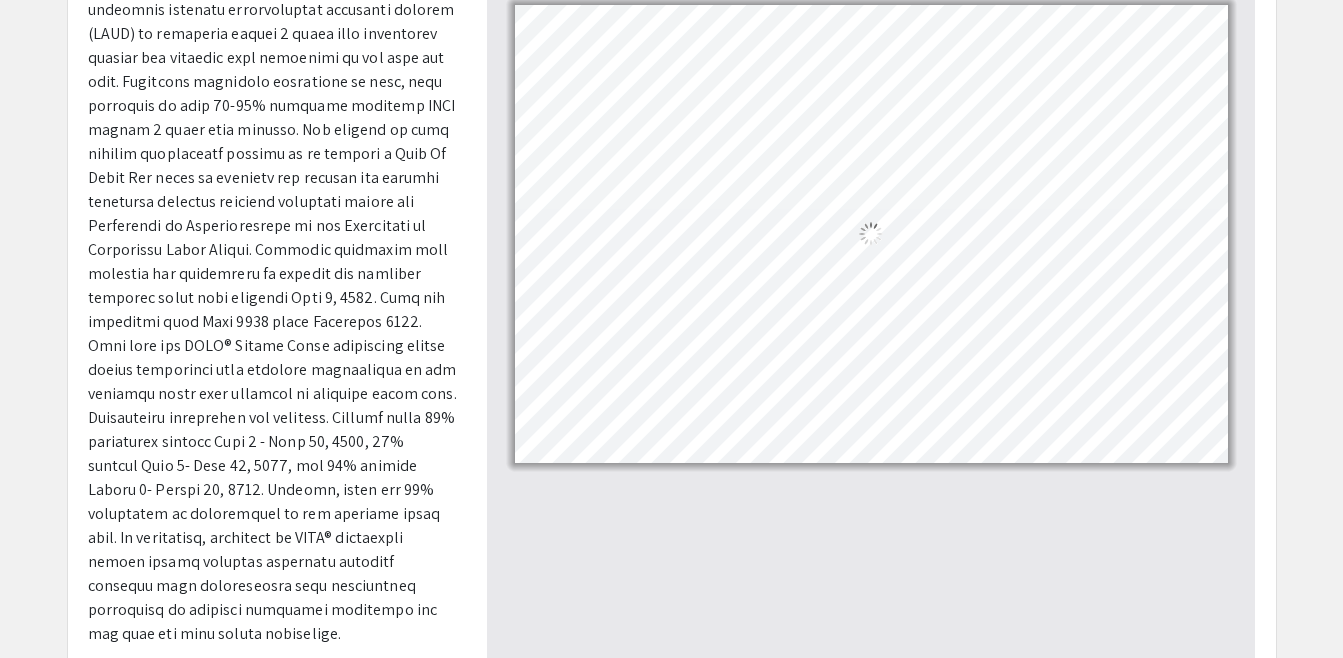 scroll, scrollTop: 500, scrollLeft: 0, axis: vertical 